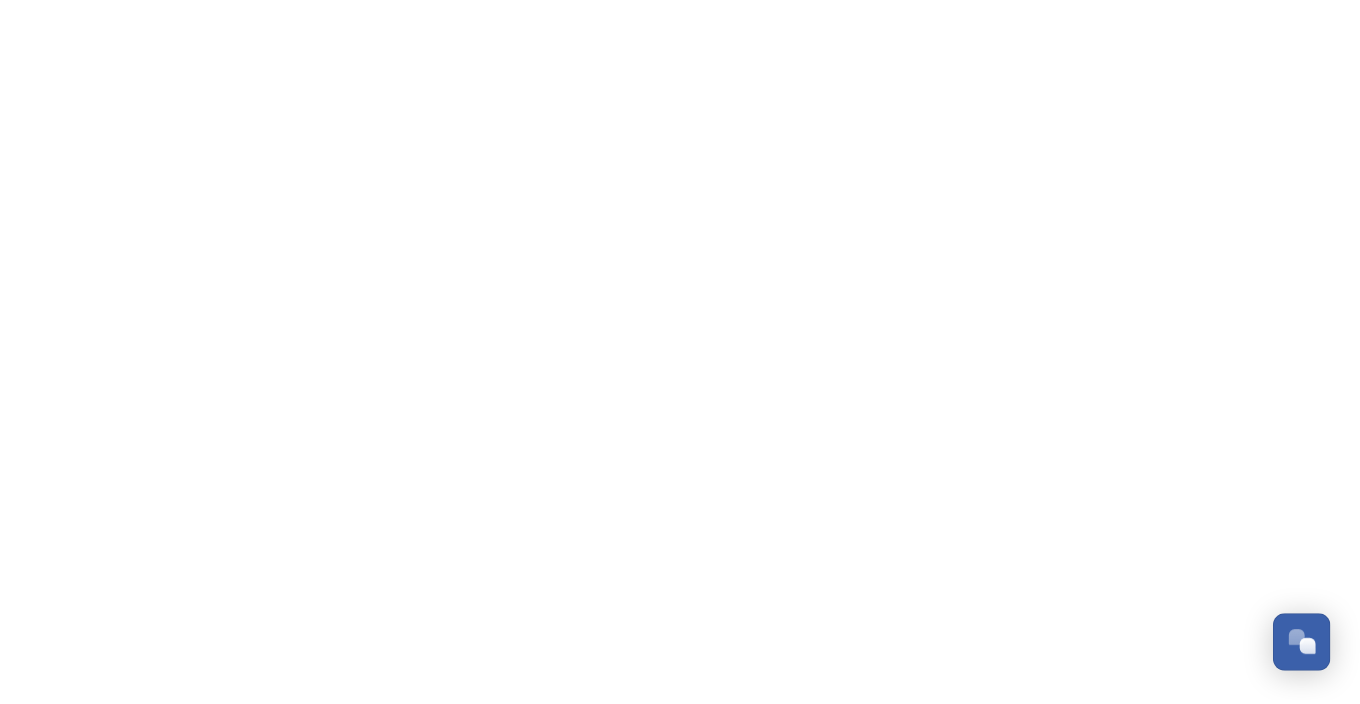 scroll, scrollTop: 0, scrollLeft: 0, axis: both 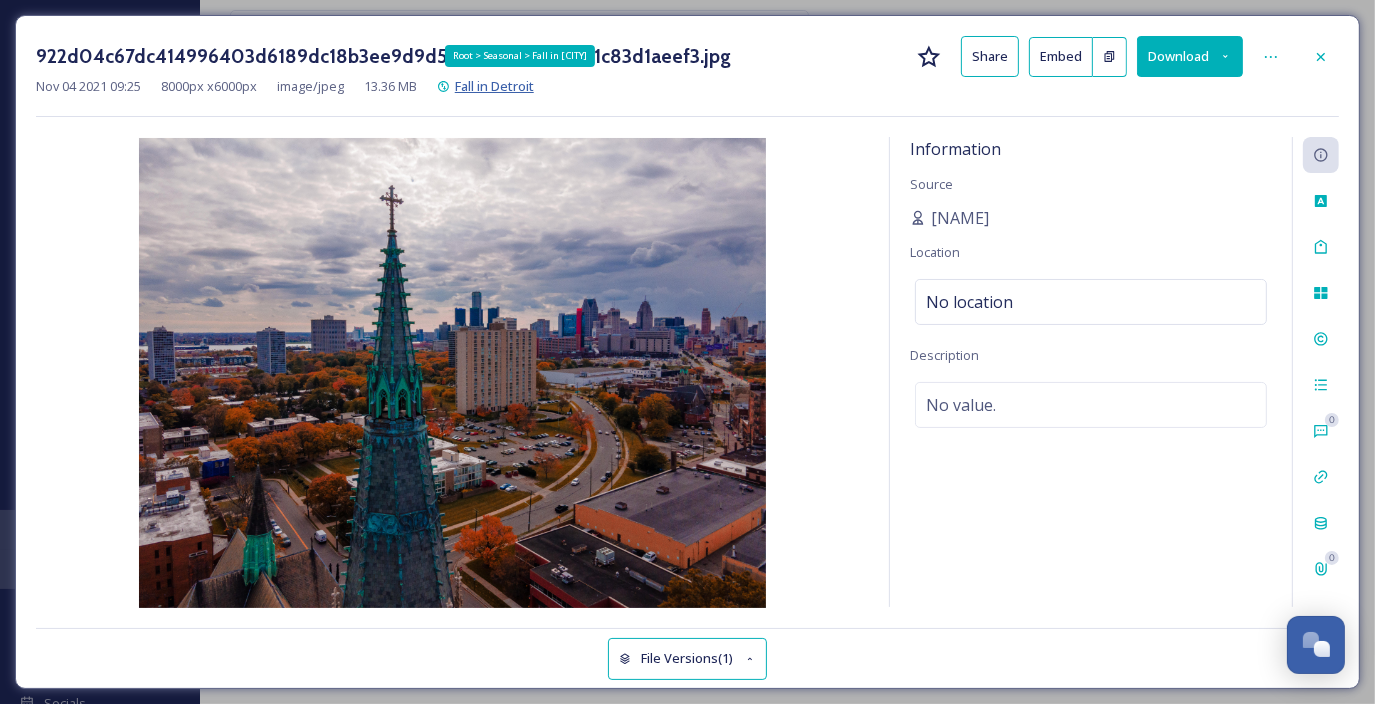 click on "Fall in Detroit" at bounding box center (494, 86) 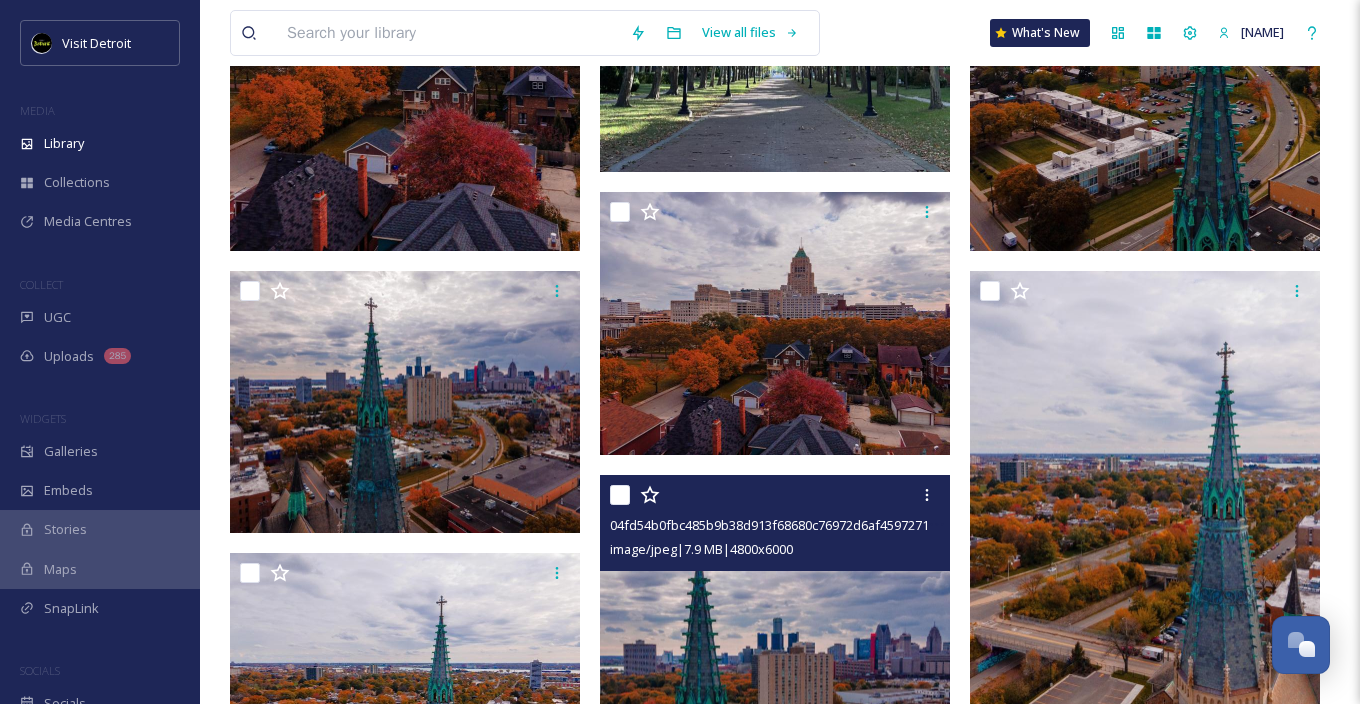scroll, scrollTop: 12191, scrollLeft: 0, axis: vertical 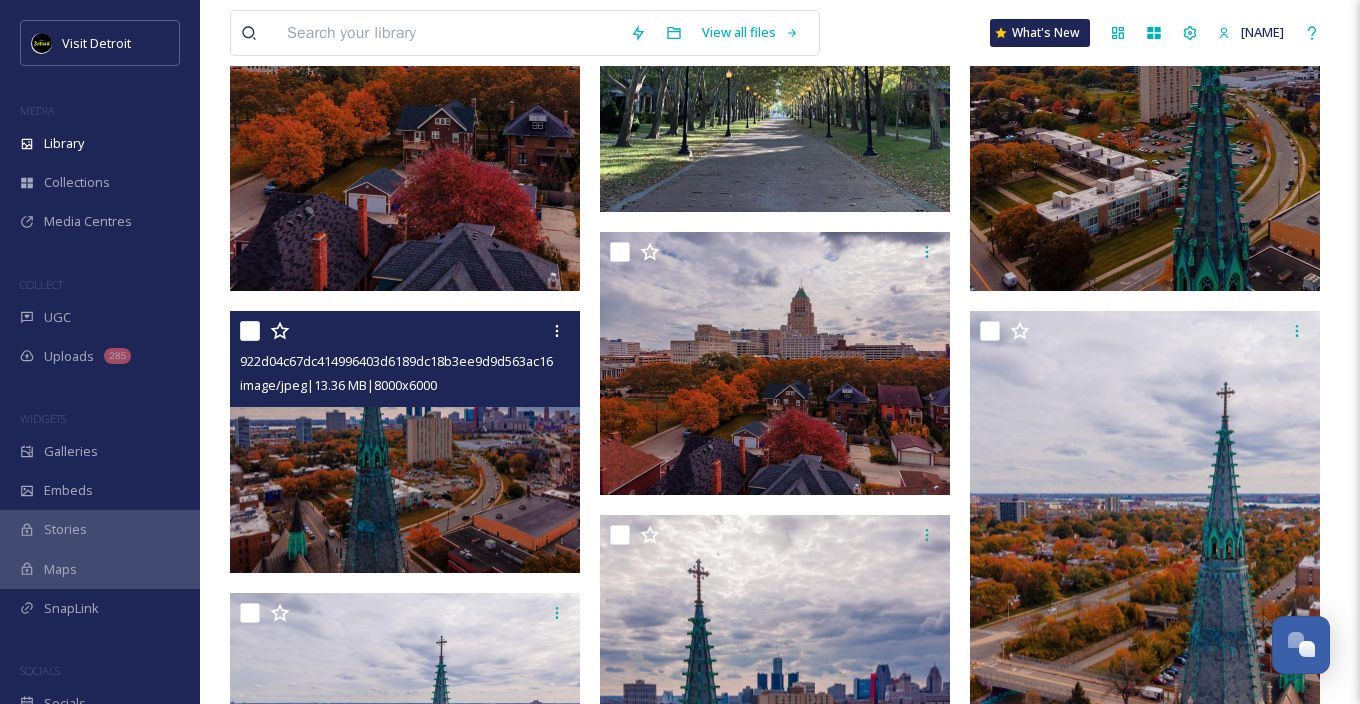 click at bounding box center (405, 442) 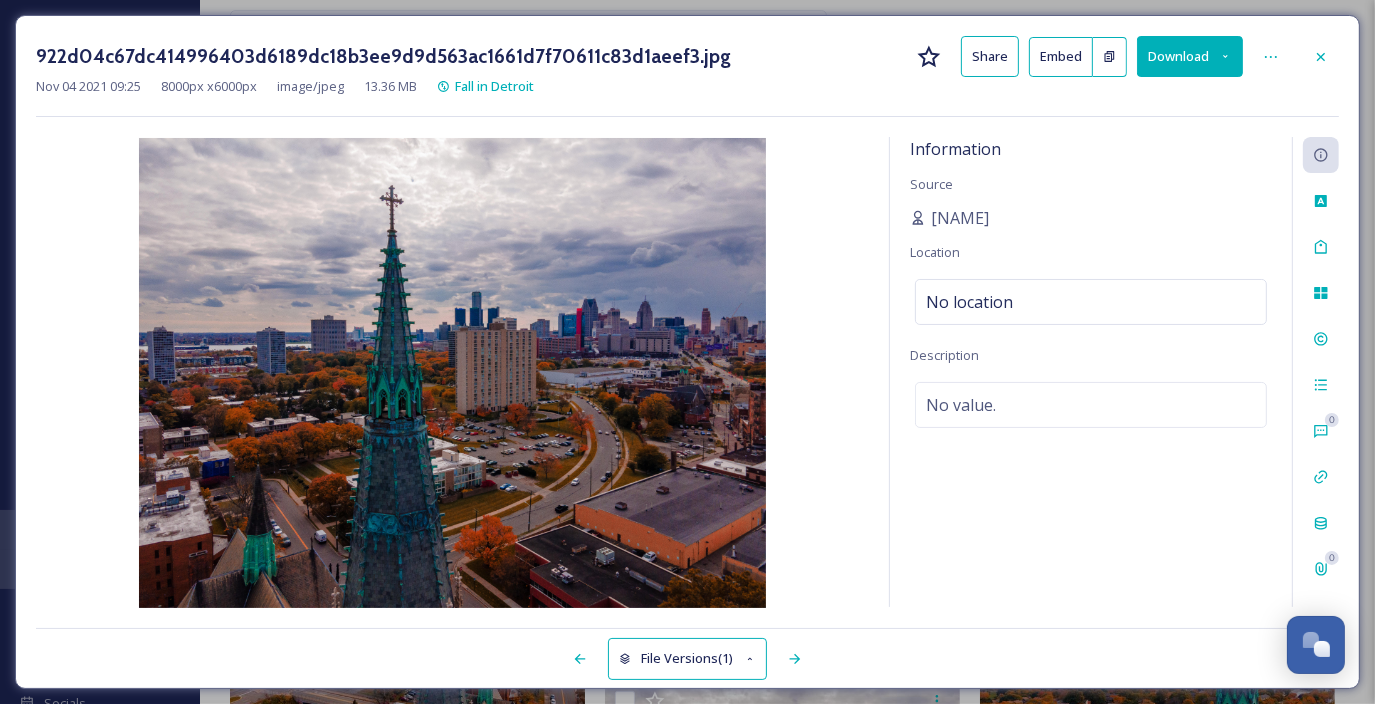 click on "Share Embed Download Nov 04 2021 09:25 8000 px x 6000 px image/jpeg 13.36 MB Fall in [CITY] Information Source [NAME] Location No location Description No value. 0 0 File Versions (1)" at bounding box center [687, 352] 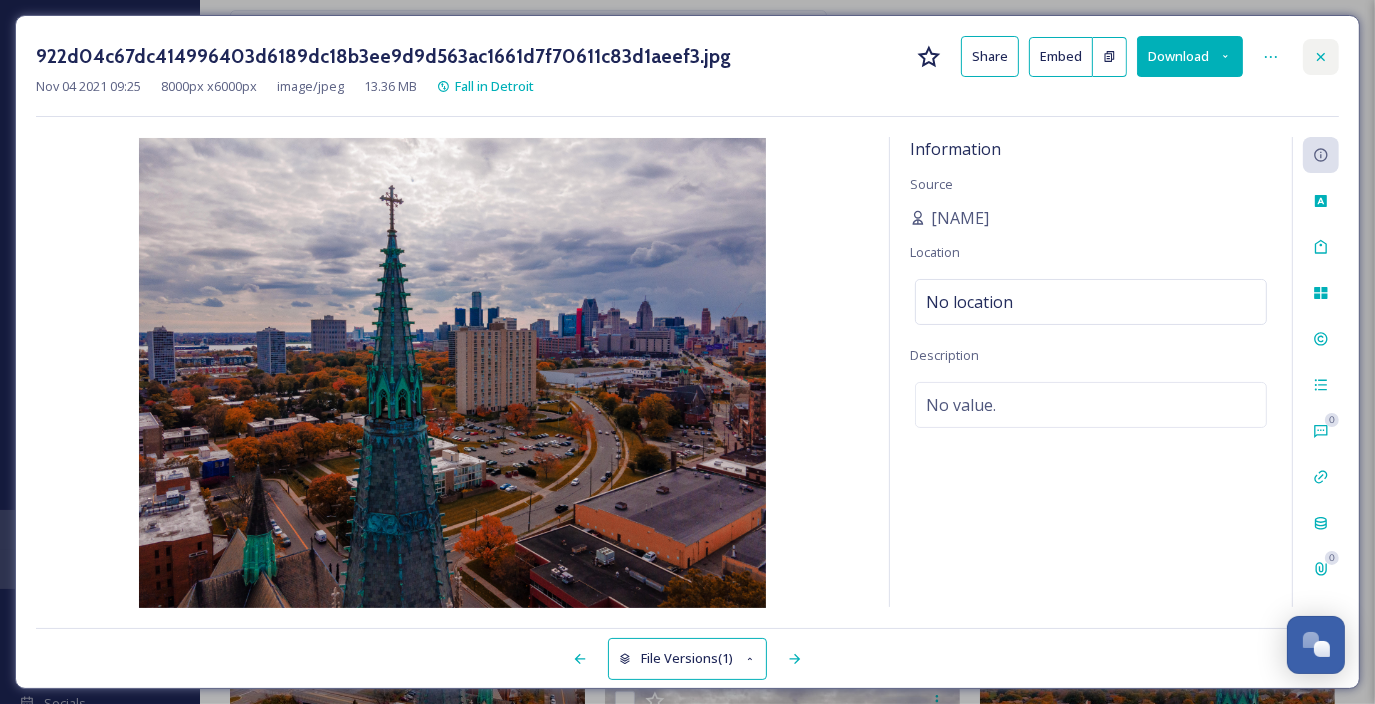 click at bounding box center [1321, 57] 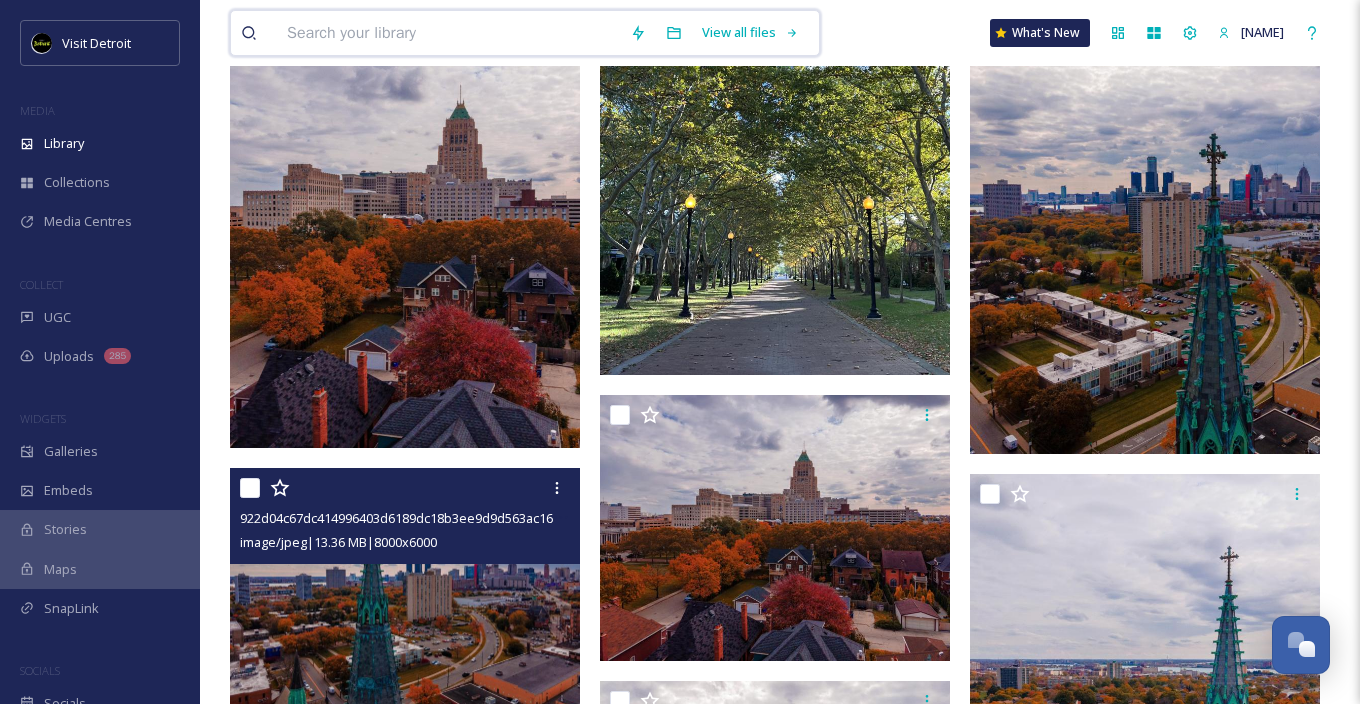 click at bounding box center [448, 33] 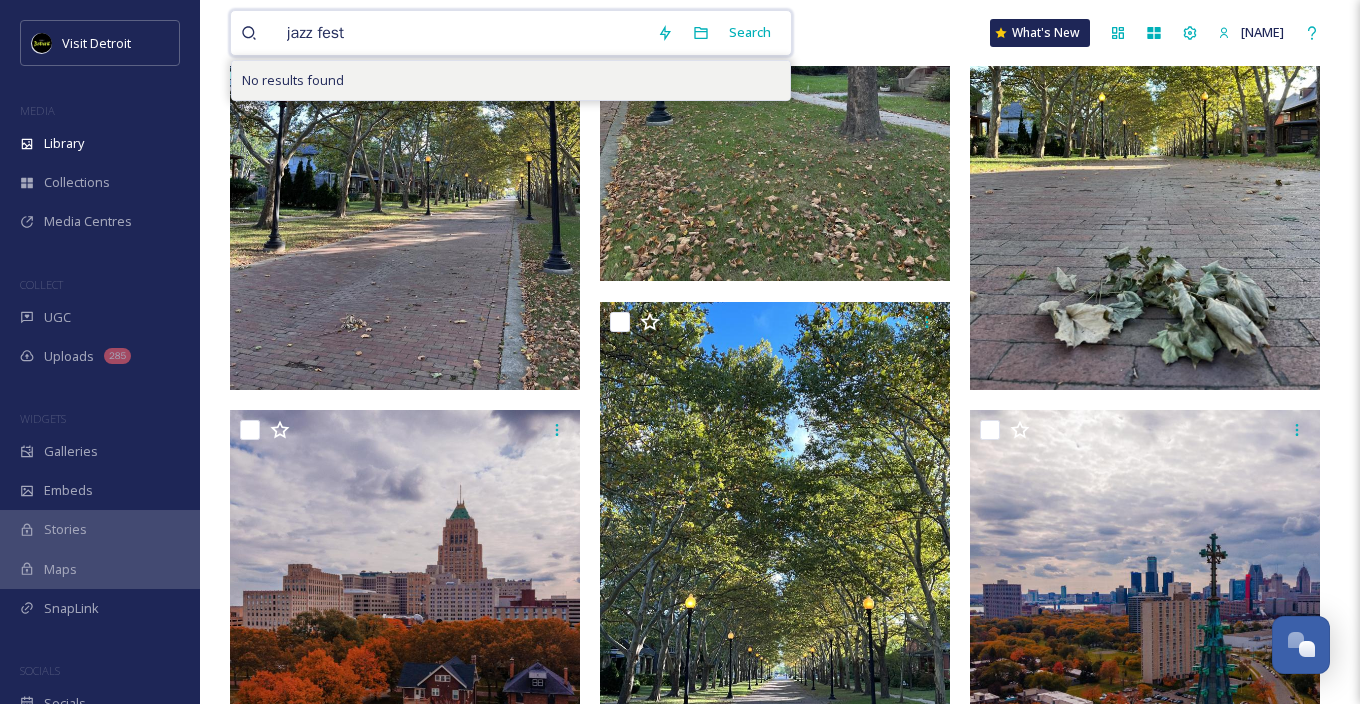 scroll, scrollTop: 11491, scrollLeft: 0, axis: vertical 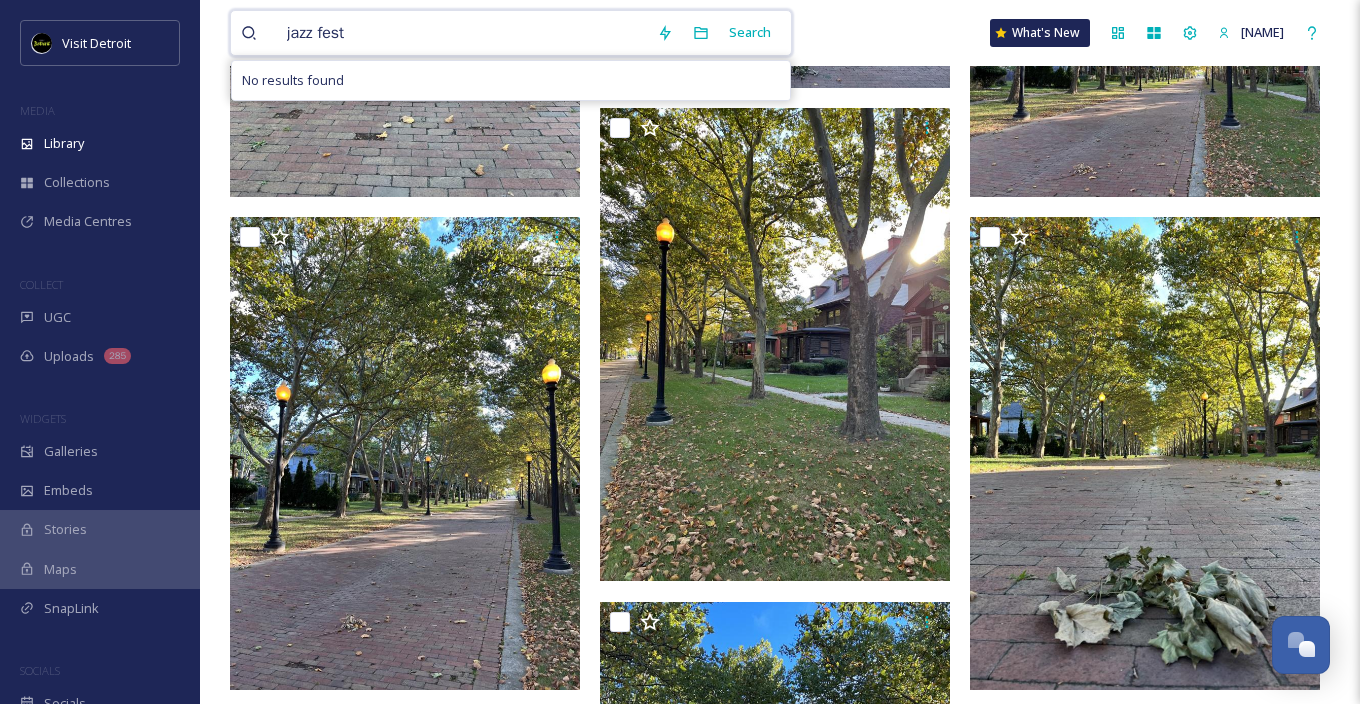 click on "jazz fest" at bounding box center [462, 33] 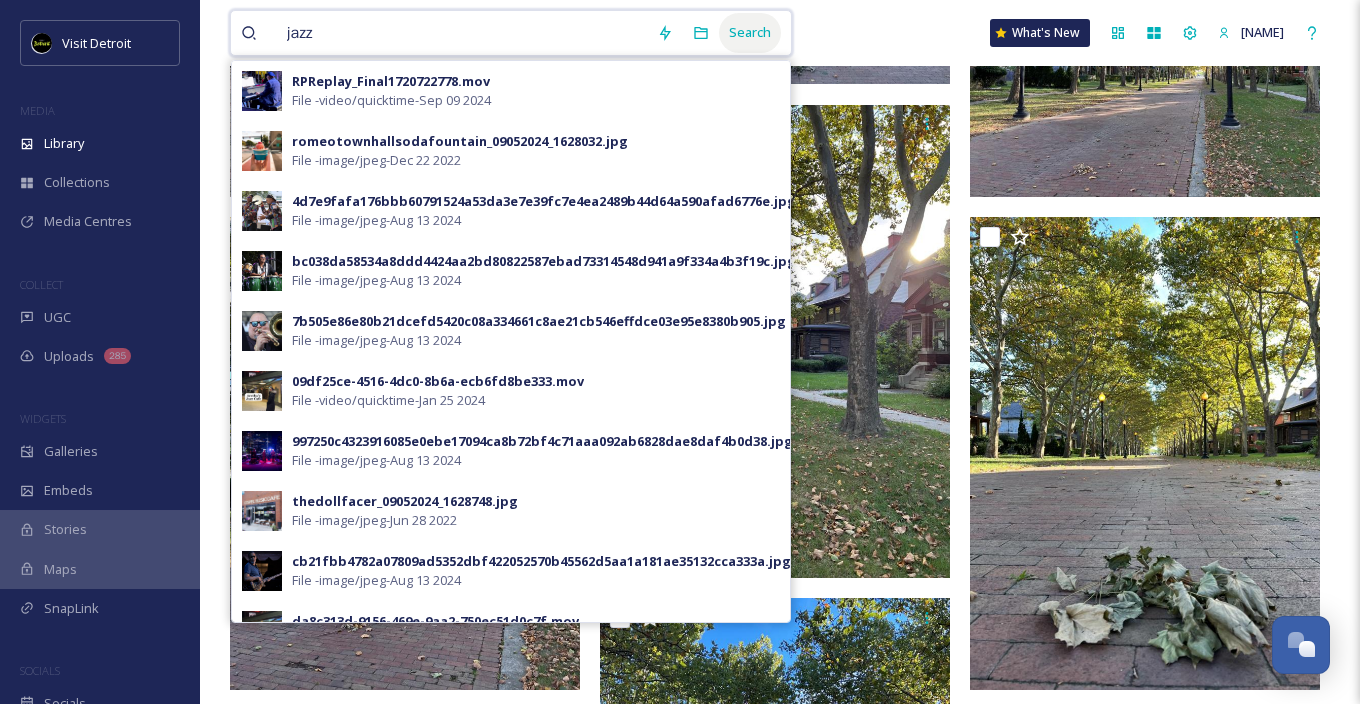 type on "jazz" 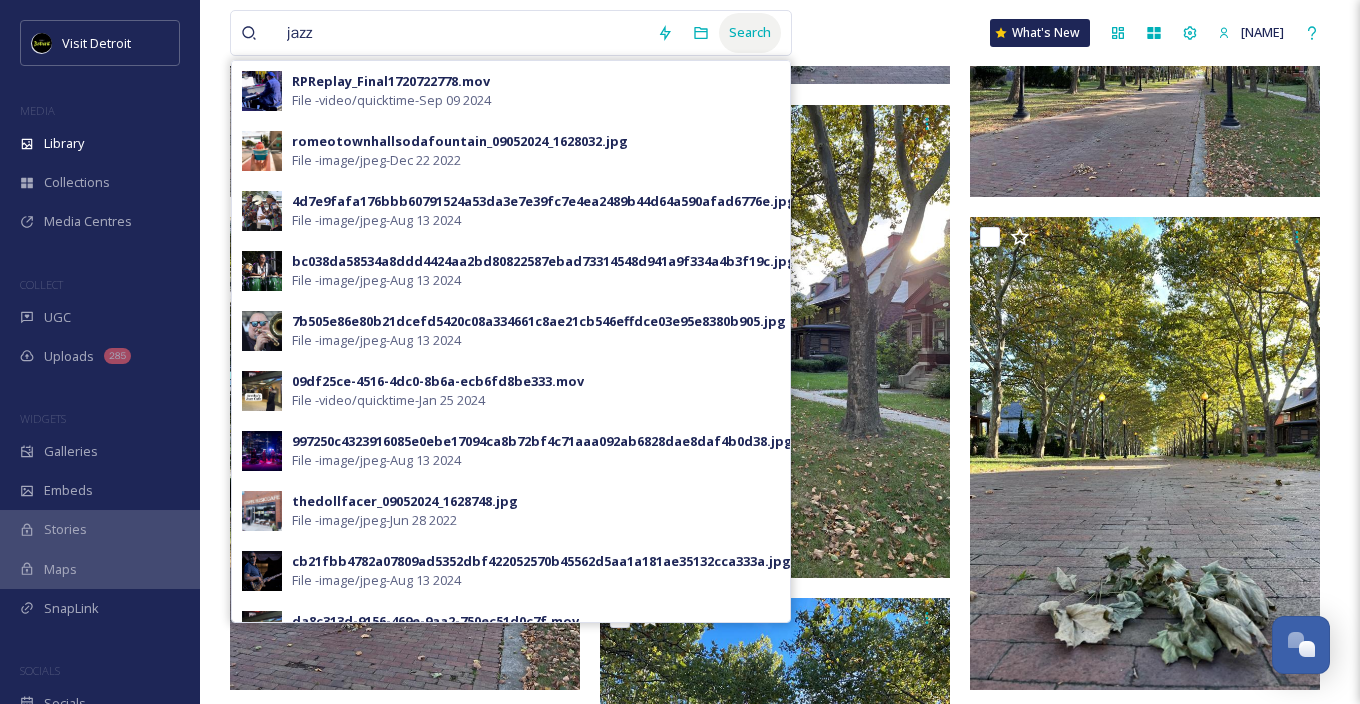 click on "Search" at bounding box center (750, 32) 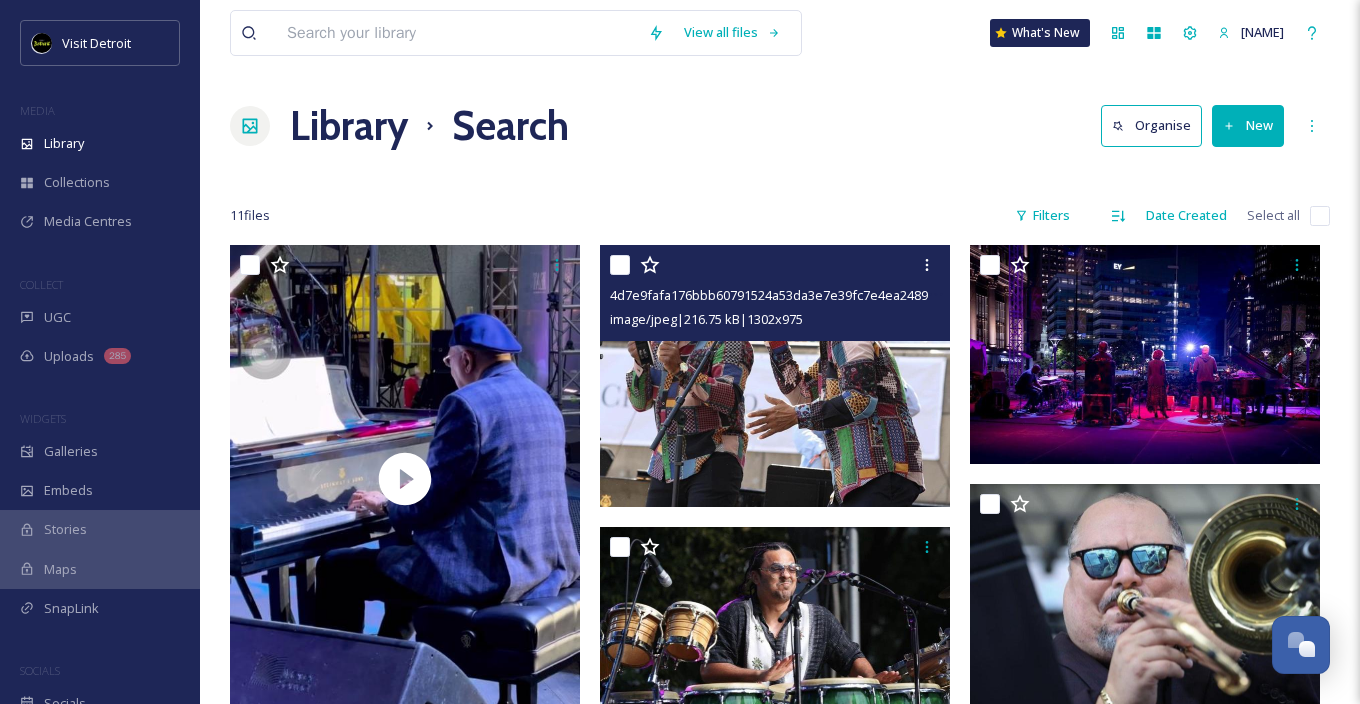 scroll, scrollTop: 0, scrollLeft: 0, axis: both 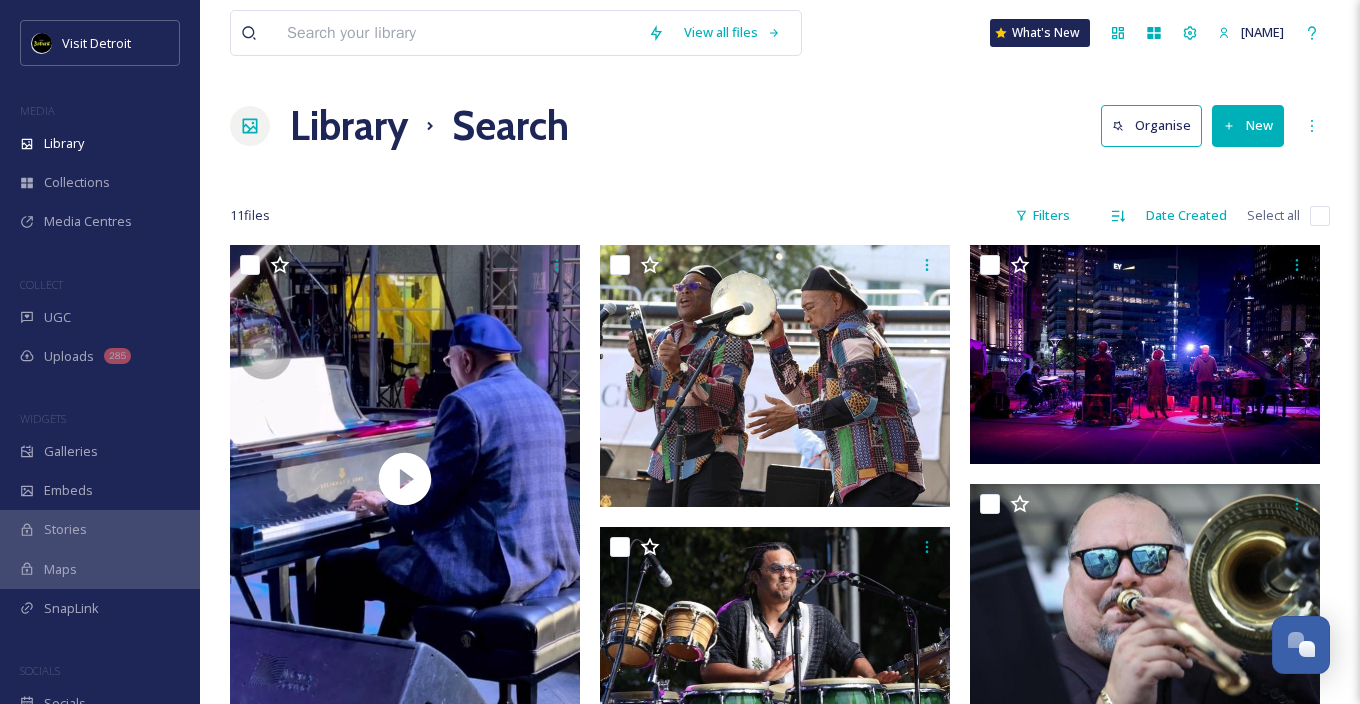 click on "Library" at bounding box center [349, 126] 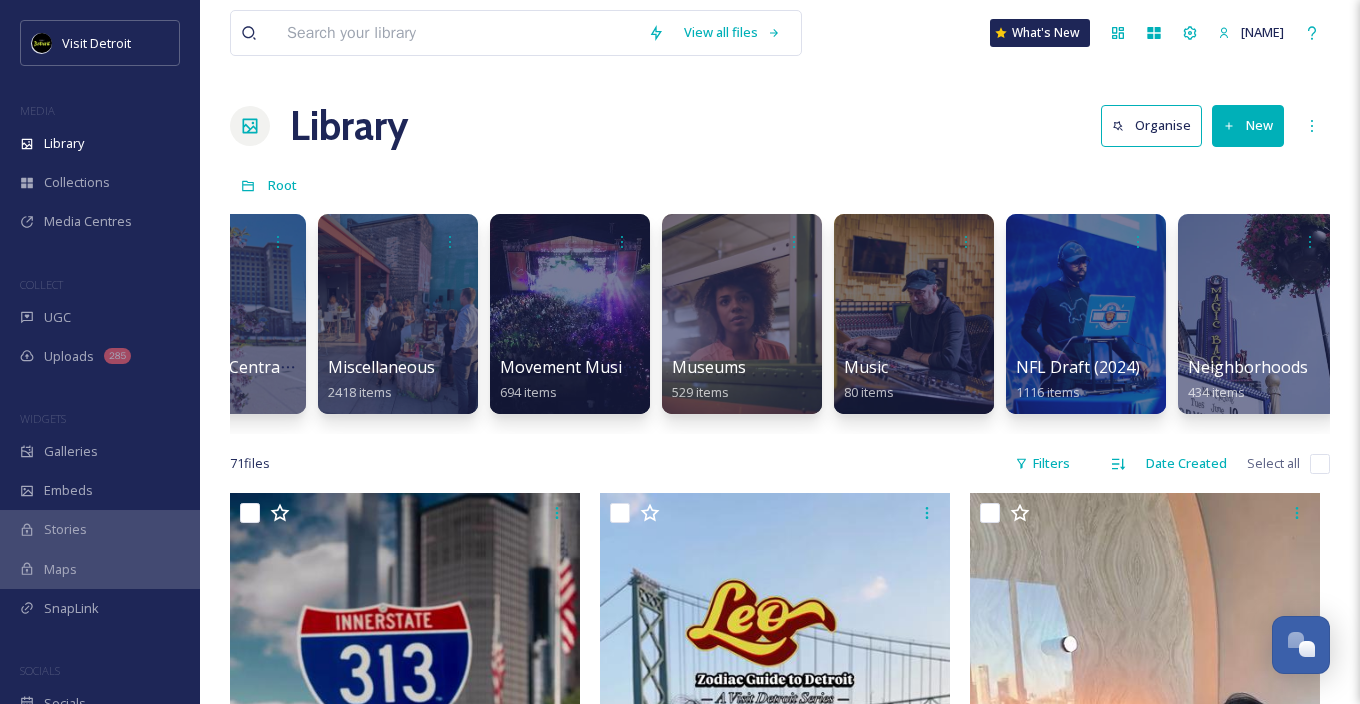 scroll, scrollTop: 0, scrollLeft: 6440, axis: horizontal 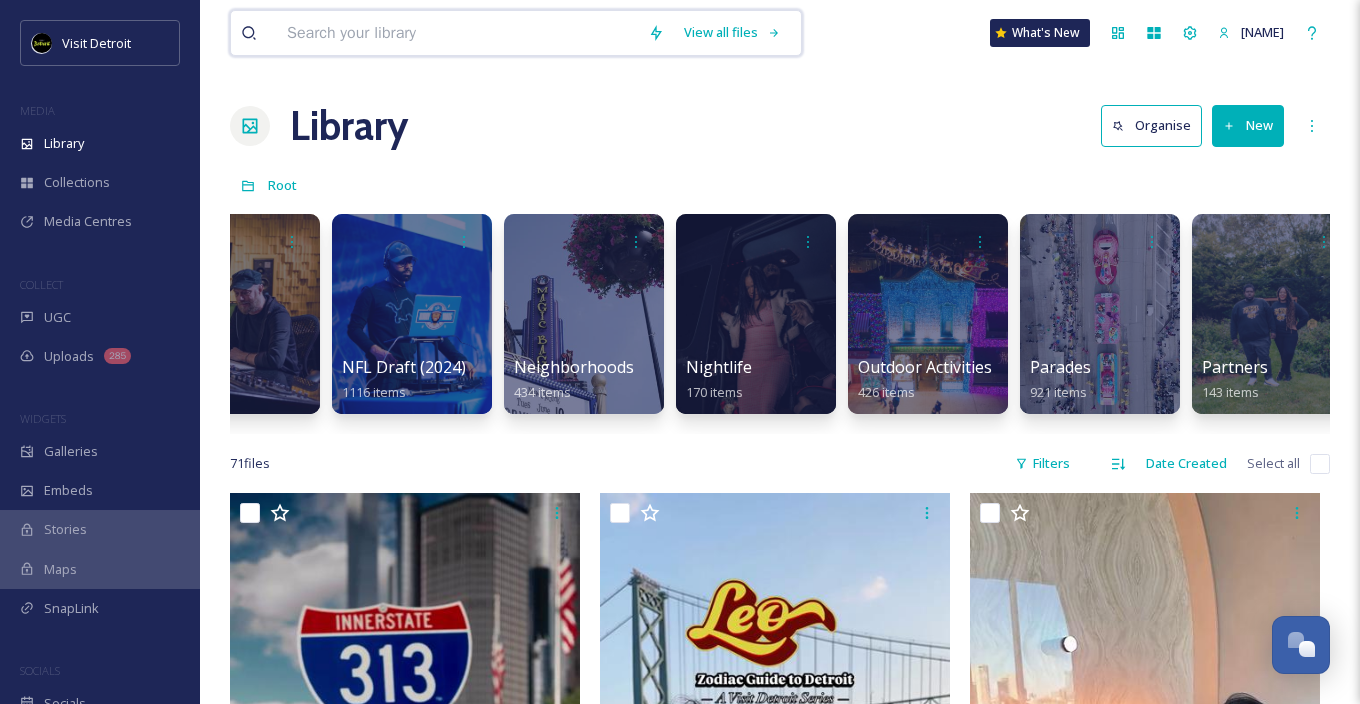 click at bounding box center [457, 33] 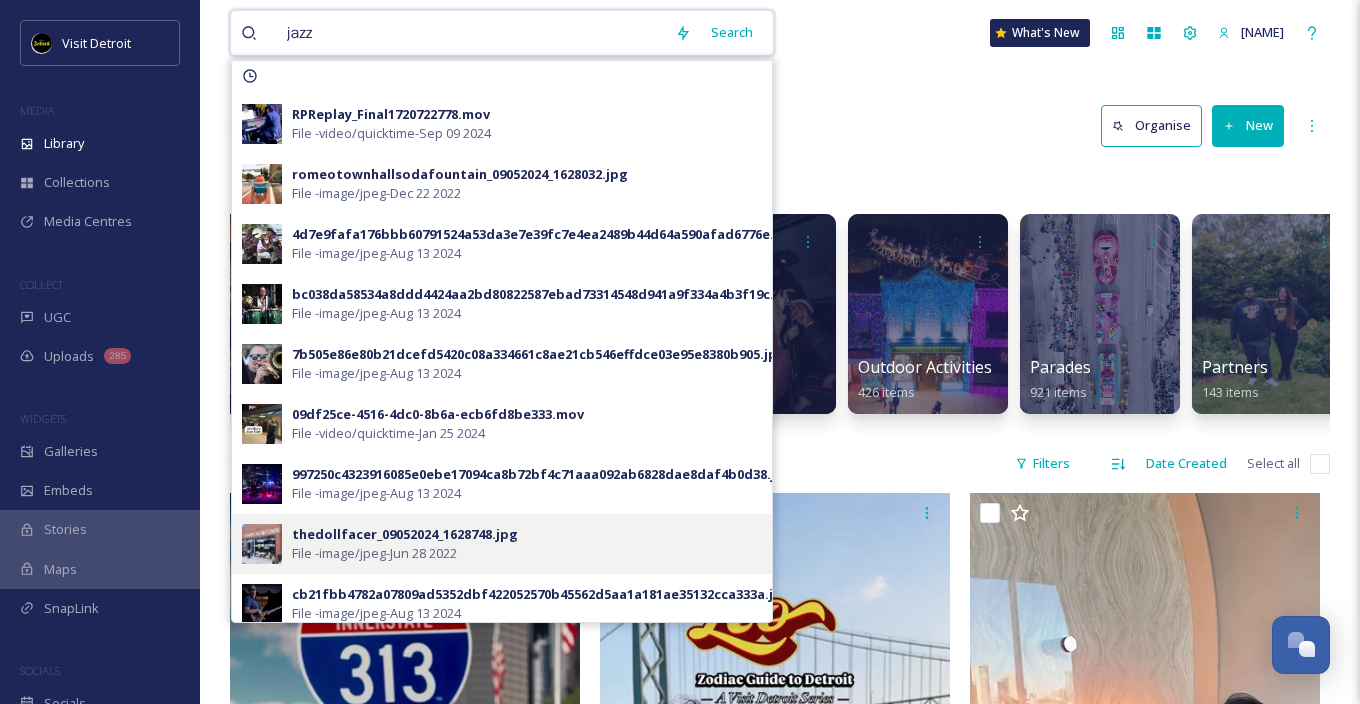 scroll, scrollTop: 0, scrollLeft: 0, axis: both 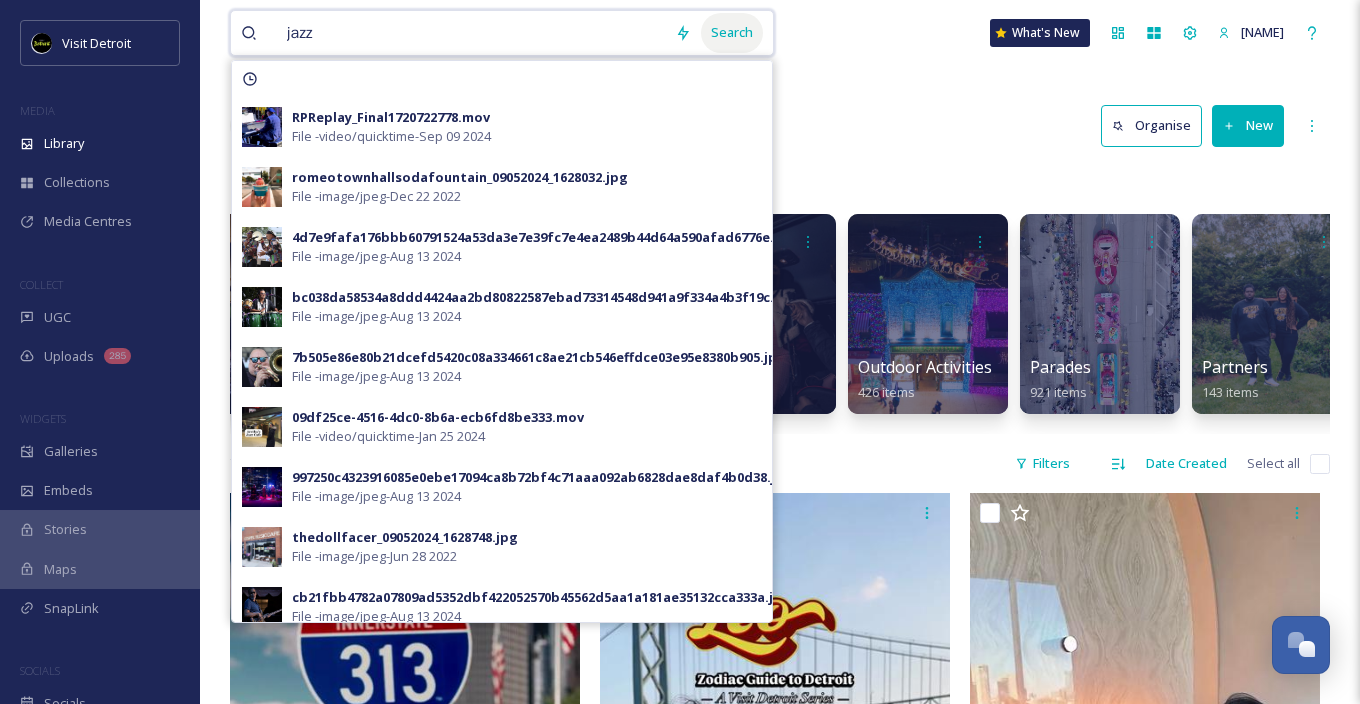 type on "jazz" 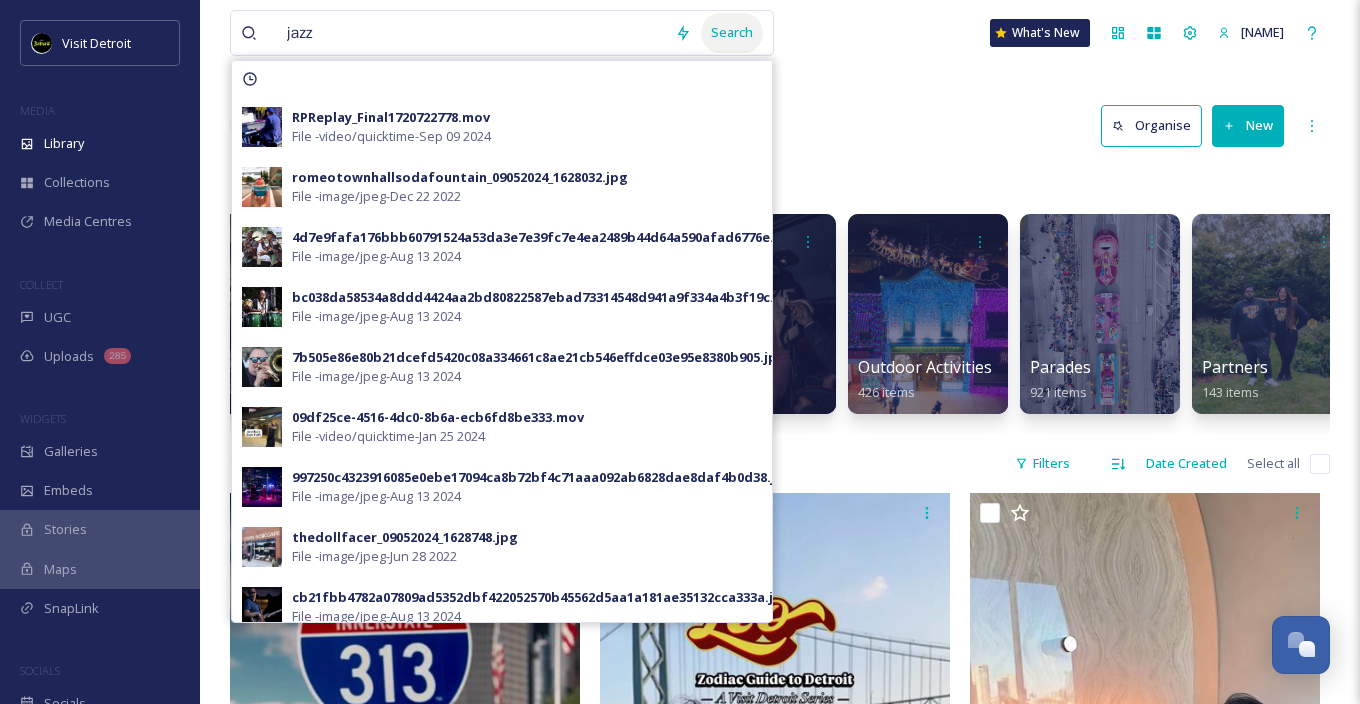 click on "Search" at bounding box center [732, 32] 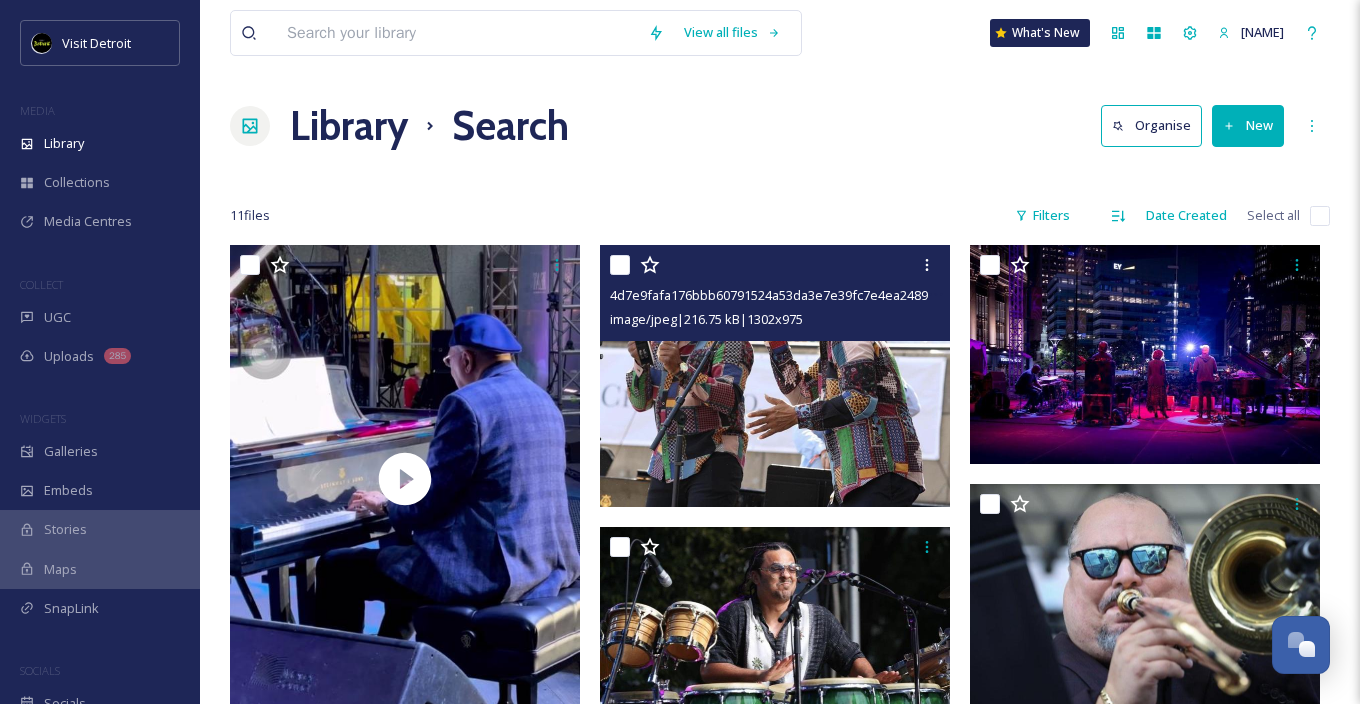 click at bounding box center (775, 376) 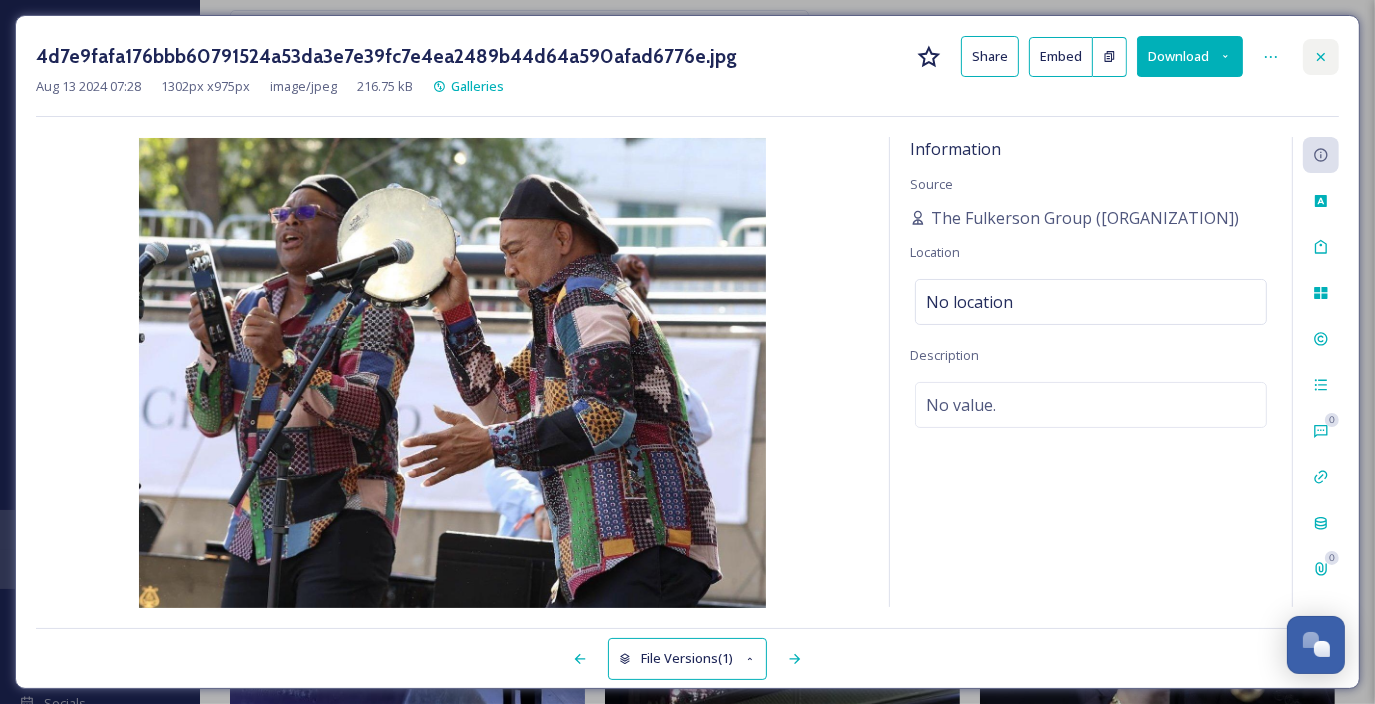 click 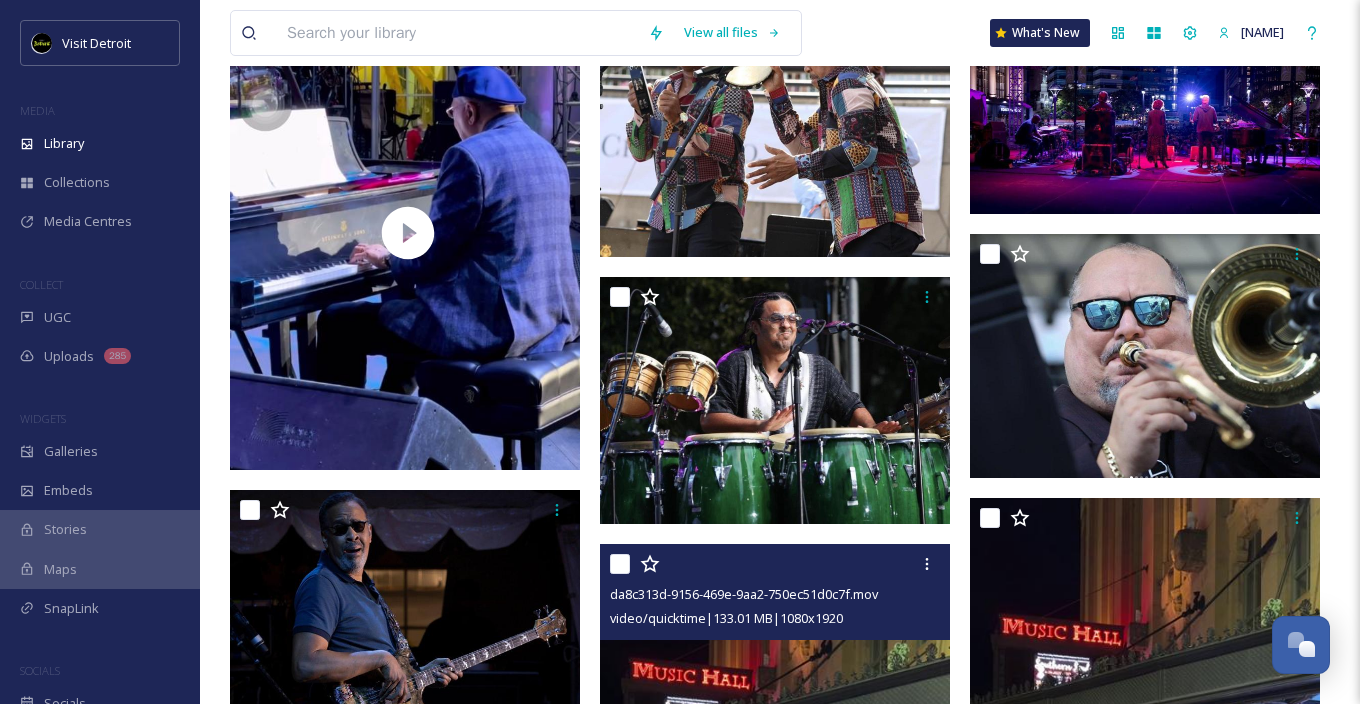 scroll, scrollTop: 100, scrollLeft: 0, axis: vertical 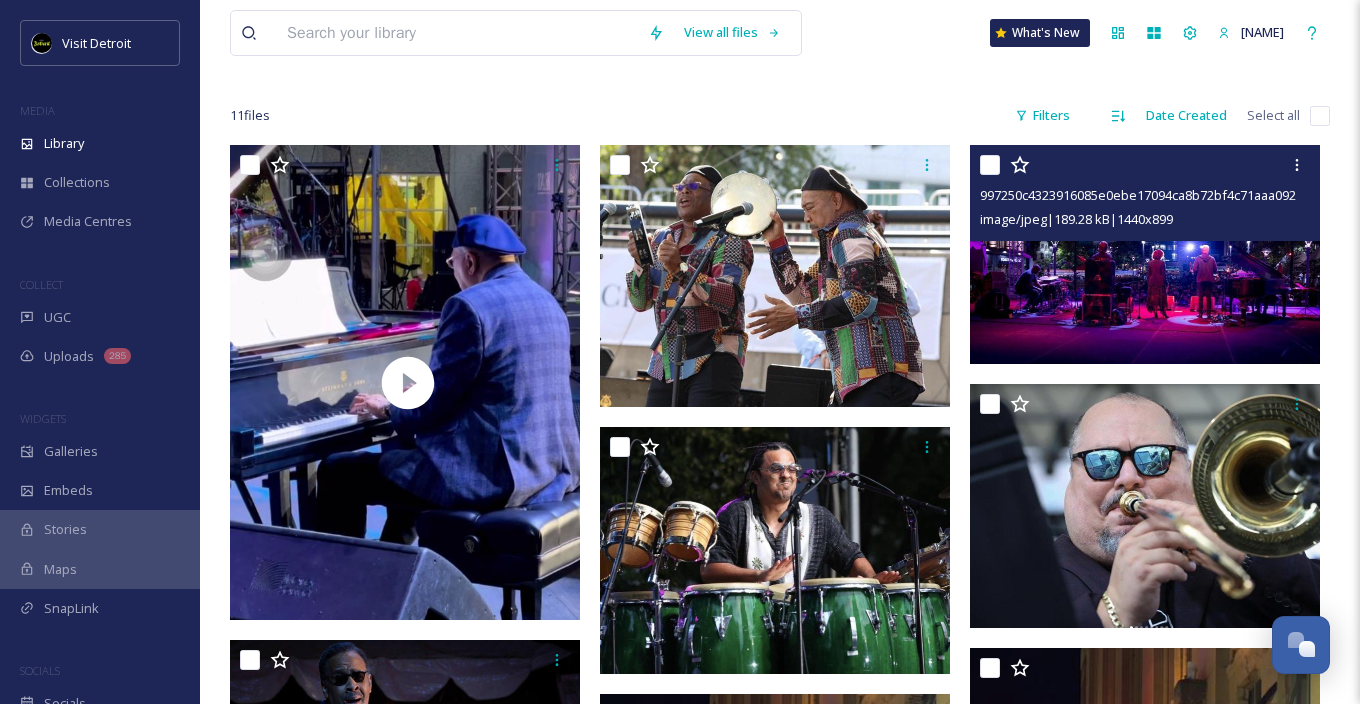 click at bounding box center [1145, 254] 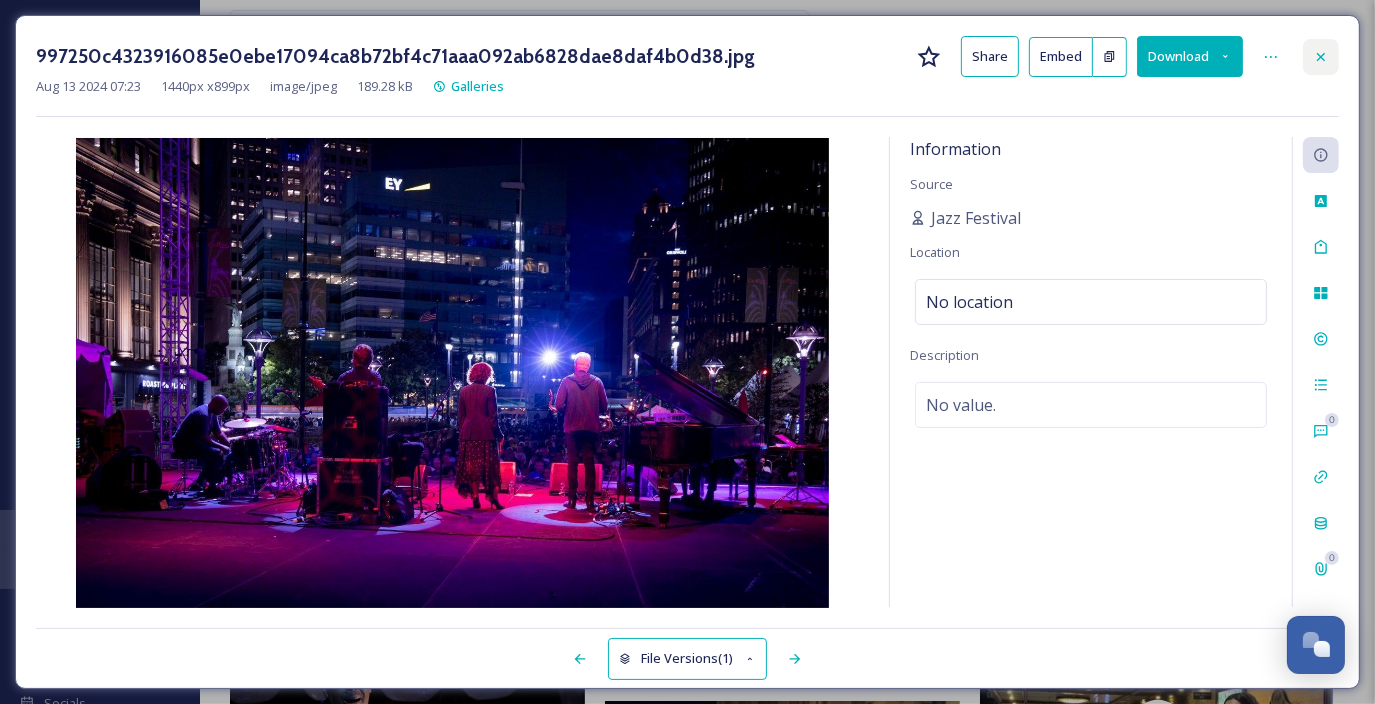click 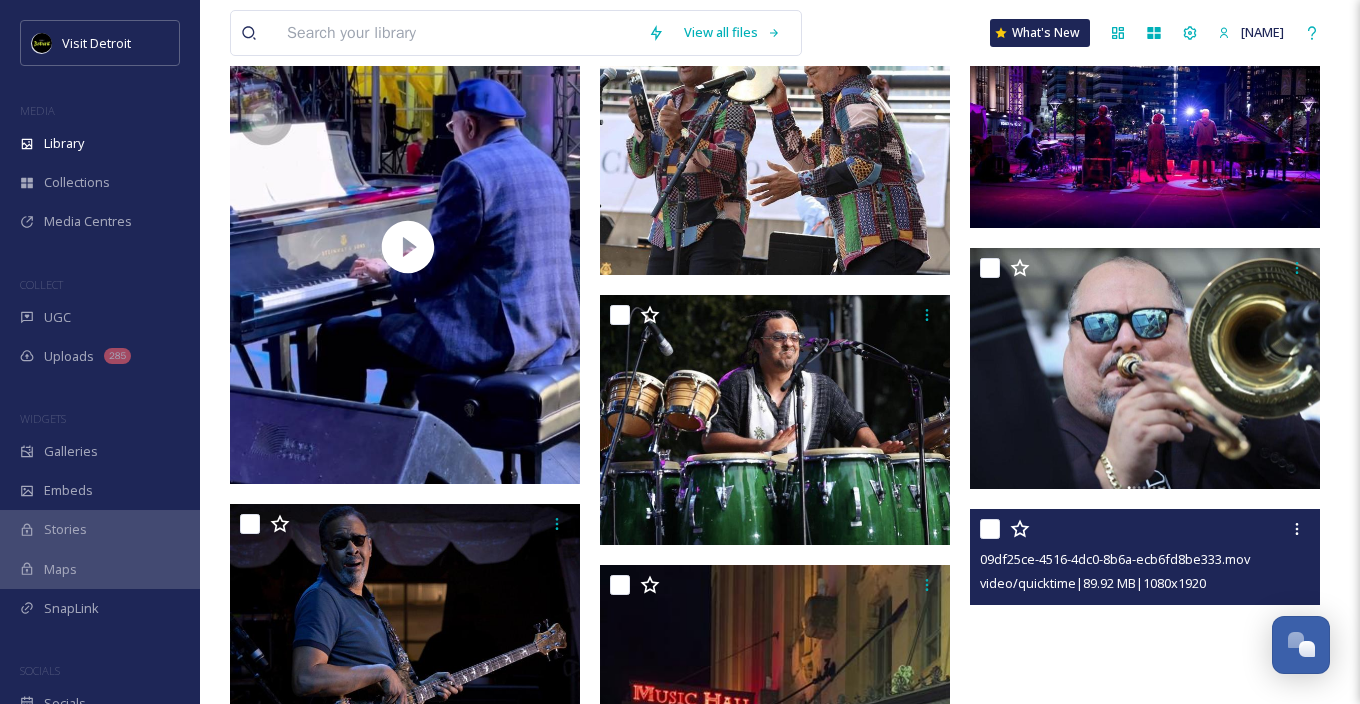 scroll, scrollTop: 0, scrollLeft: 0, axis: both 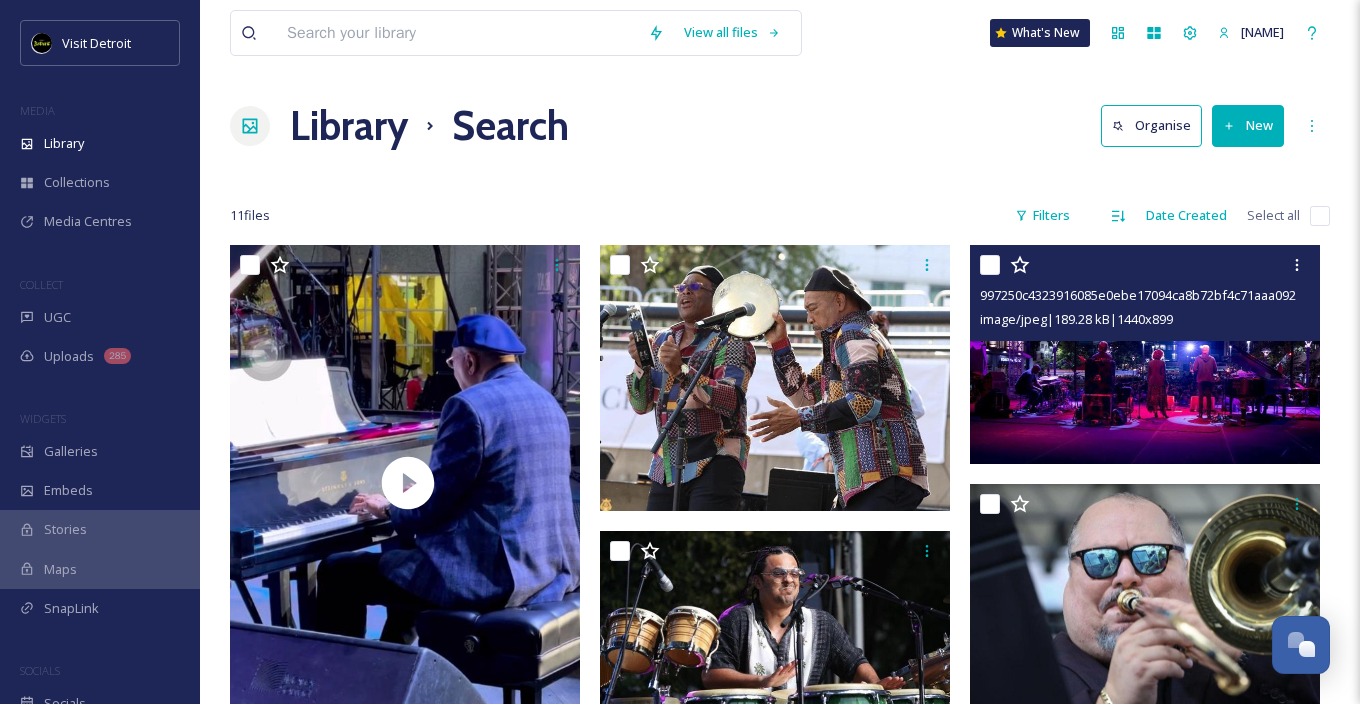 click at bounding box center (1145, 354) 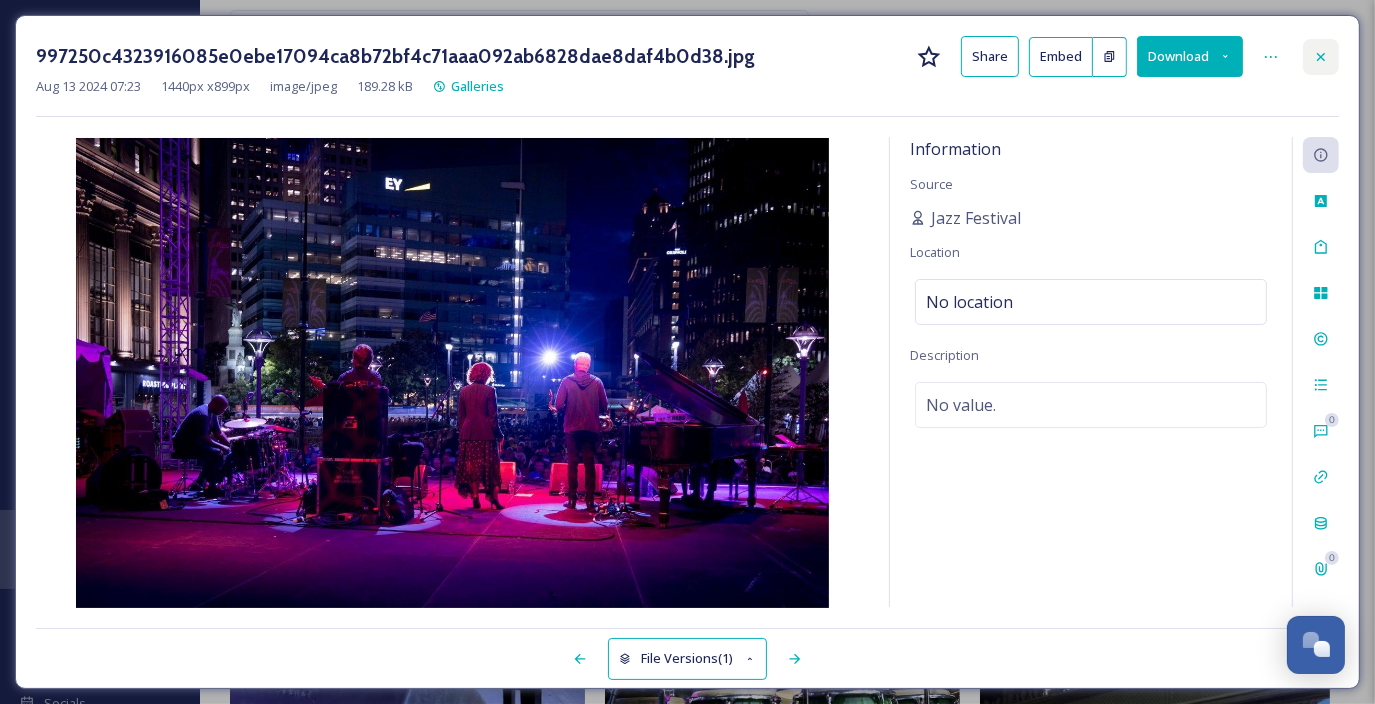 click at bounding box center [1321, 57] 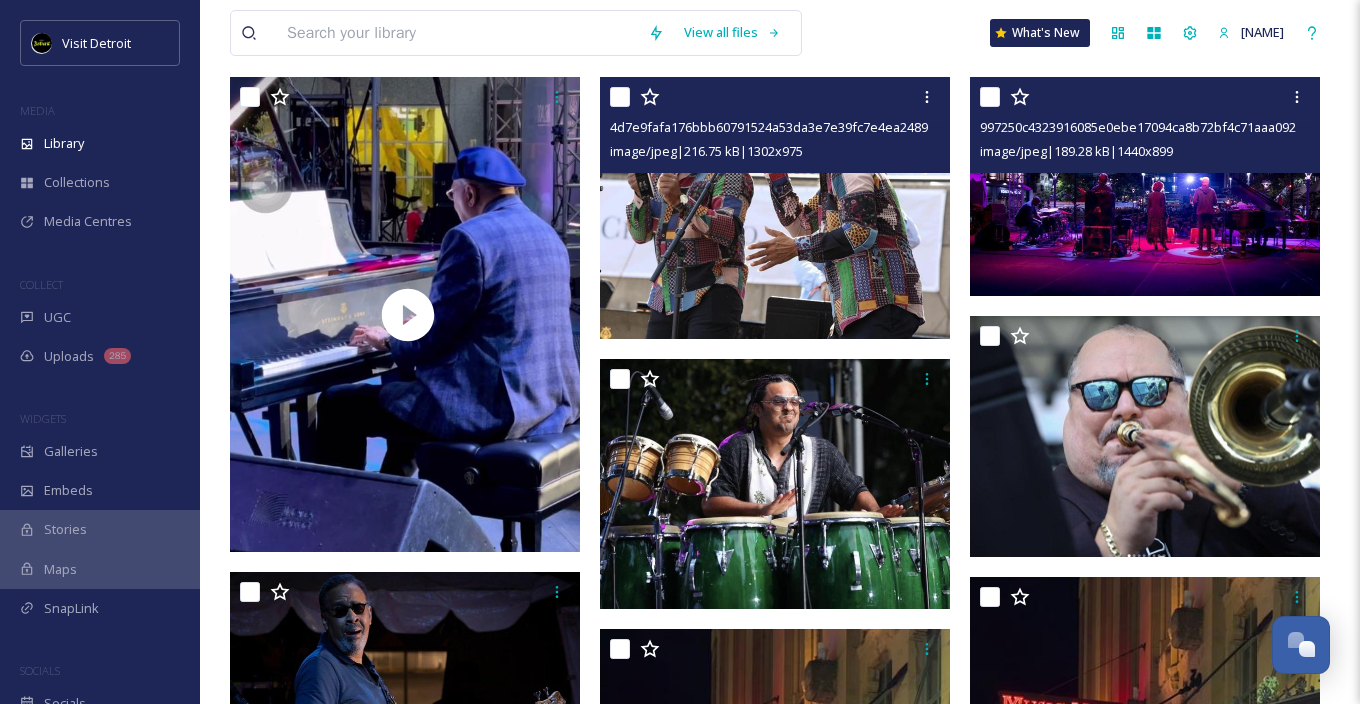 scroll, scrollTop: 300, scrollLeft: 0, axis: vertical 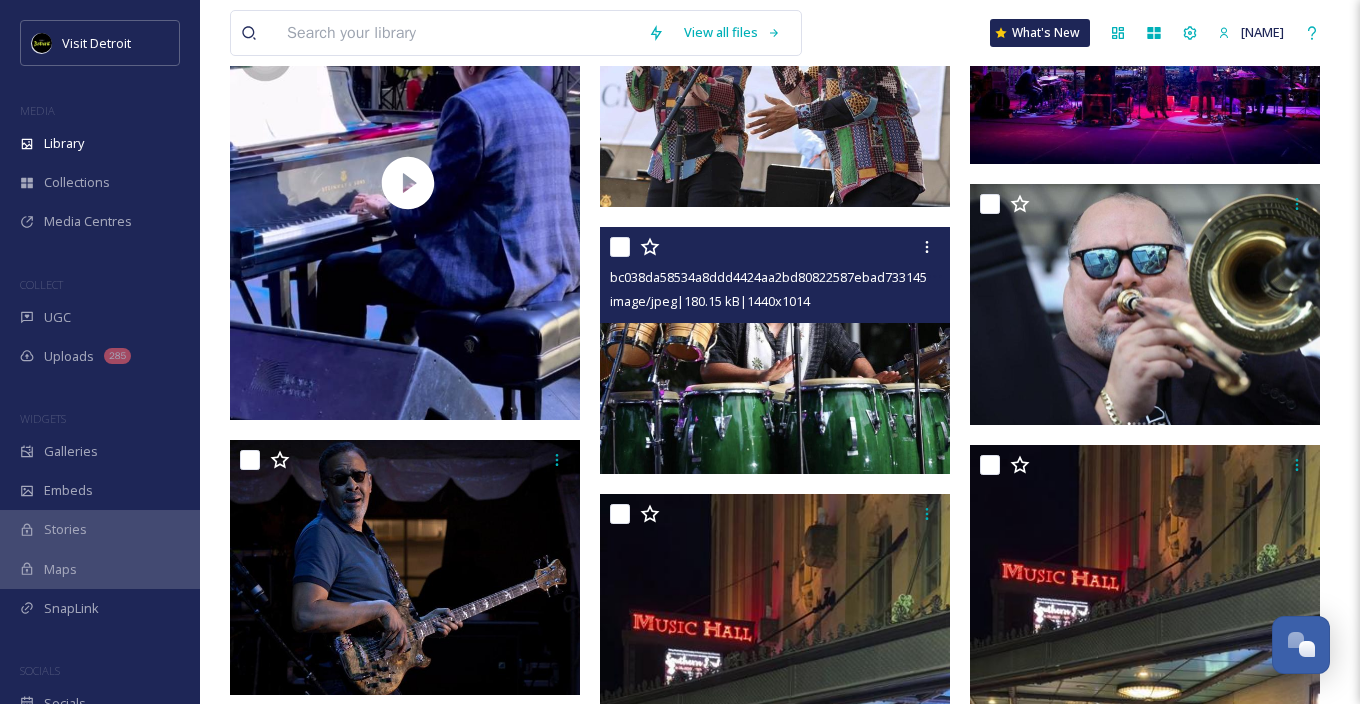 click at bounding box center [775, 350] 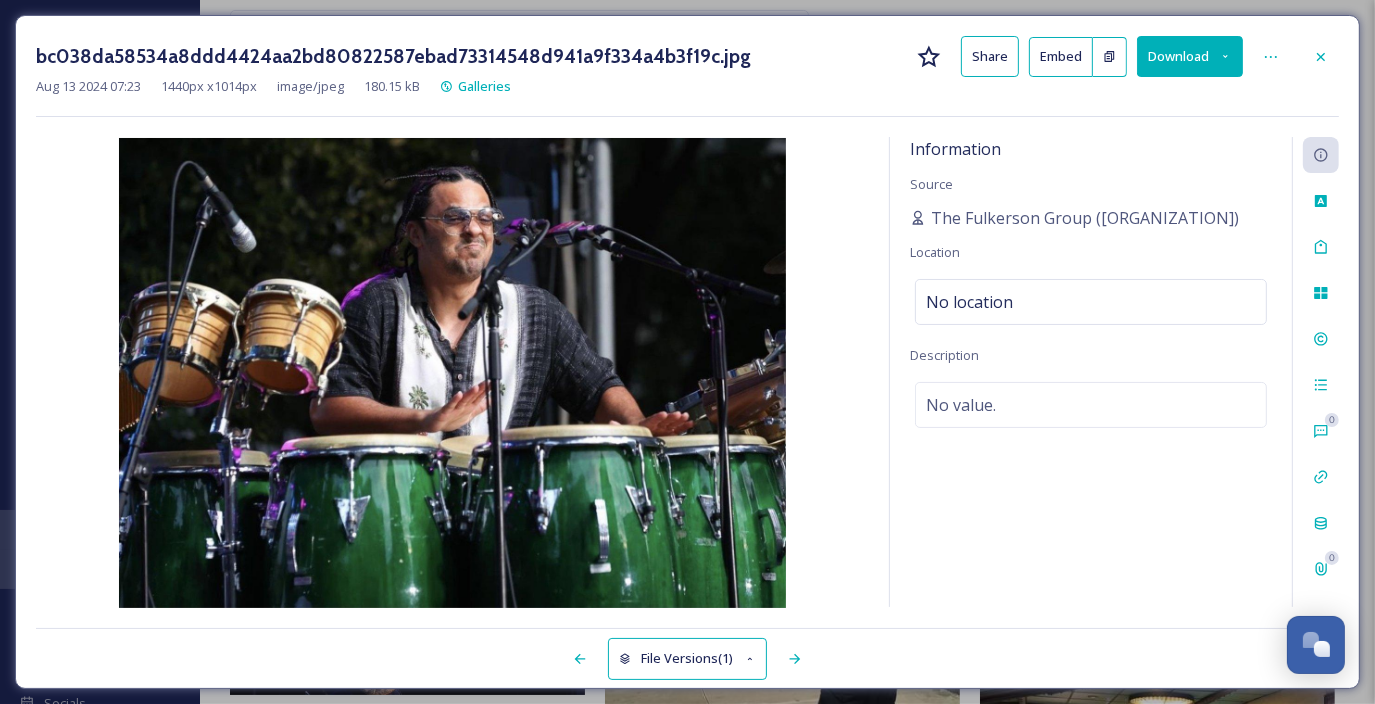 click on "bc038da58534a8ddd4424aa2bd80822587ebad73314548d941a9f334a4b3f19c.jpg Share Embed Download Aug 13 2024 07:23 1440 px x 1014 px image/jpeg 180.15 kB Galleries Information Source The Fulkerson Group ([ORGANIZATION]) Location No location Description No value. 0 0 File Versions (1)" at bounding box center (687, 352) 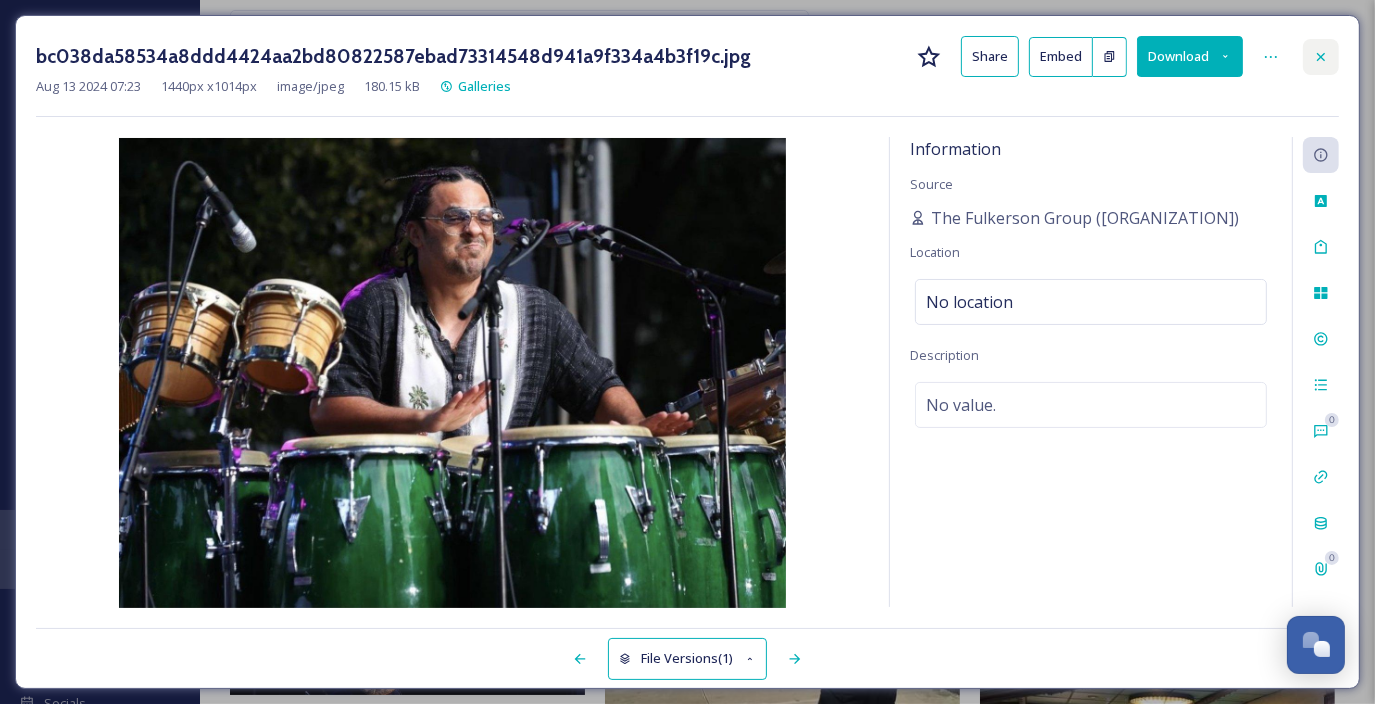 click at bounding box center (1321, 57) 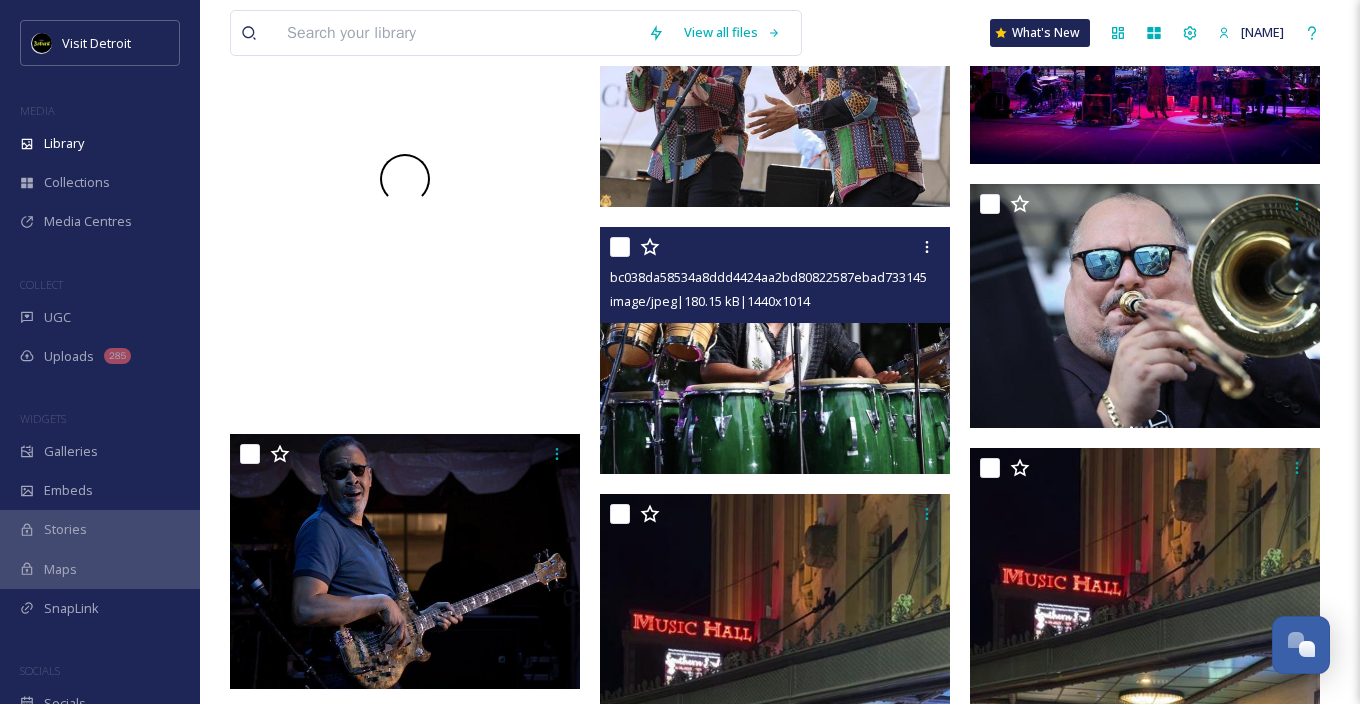 scroll, scrollTop: 0, scrollLeft: 0, axis: both 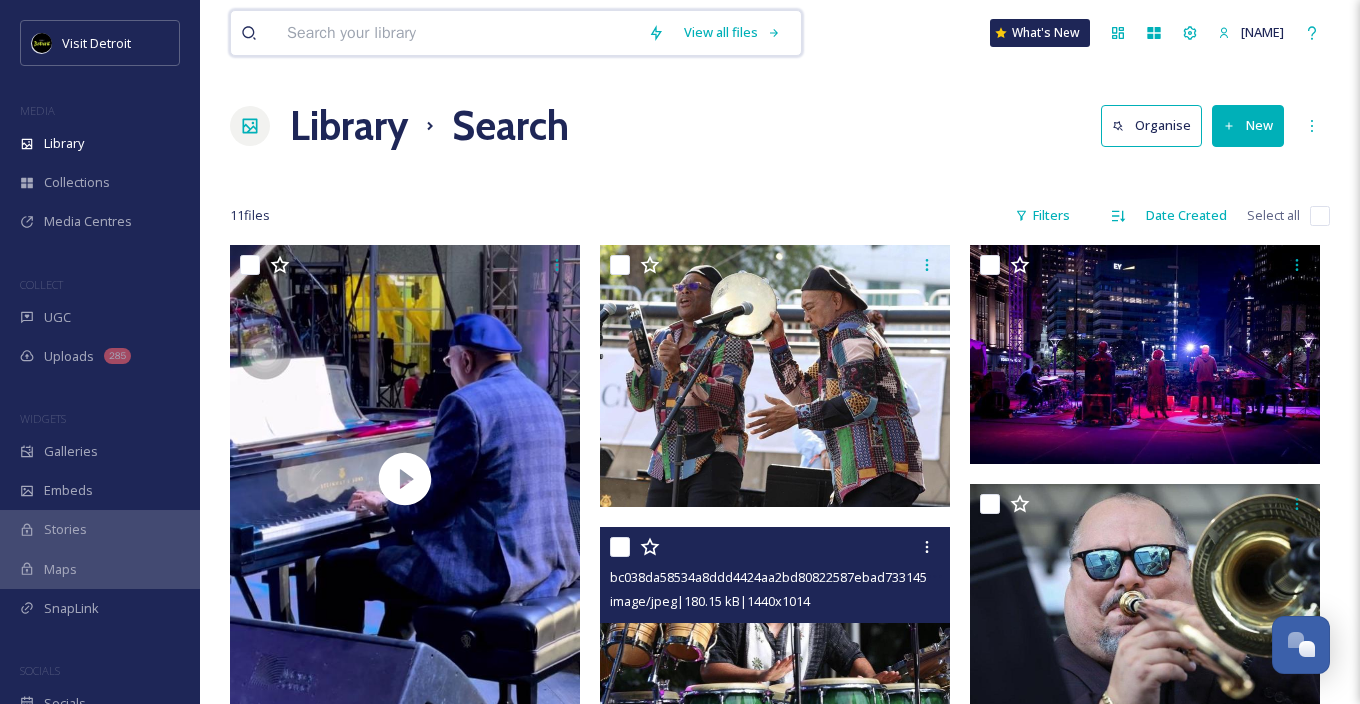 click at bounding box center (457, 33) 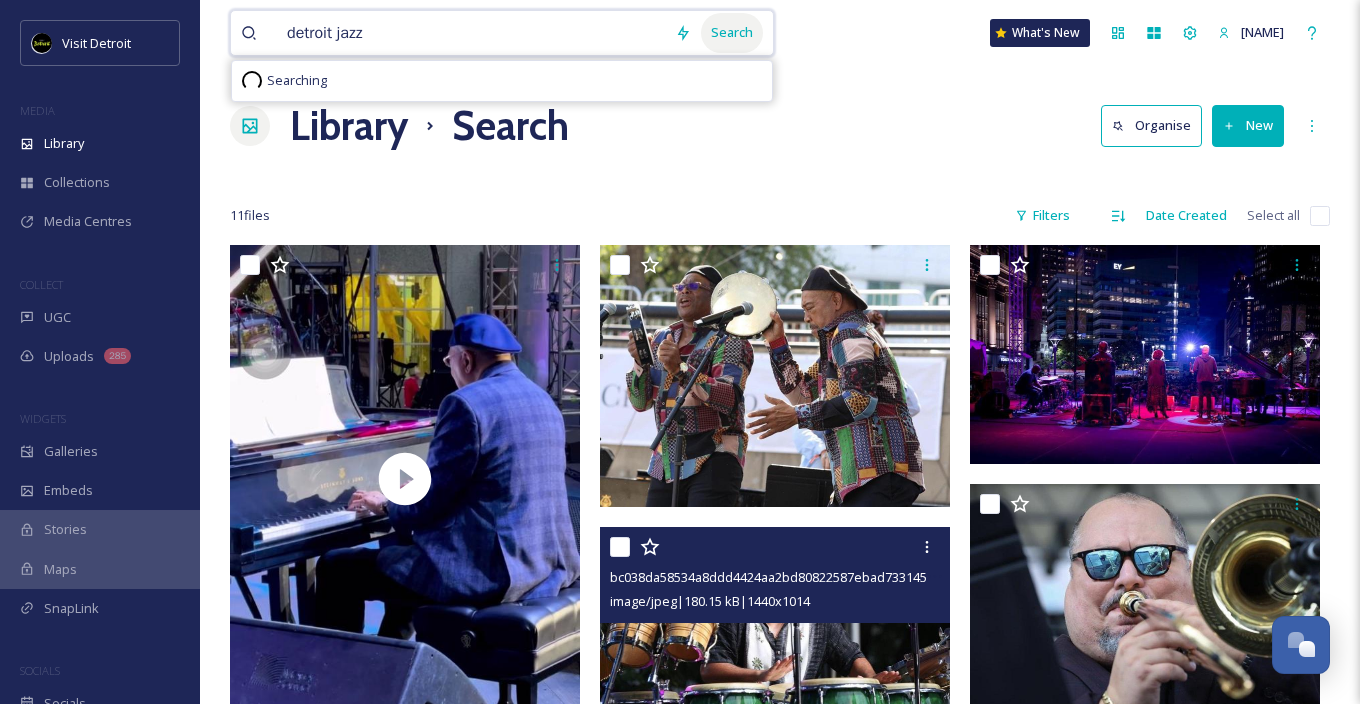 type on "detroit jazz" 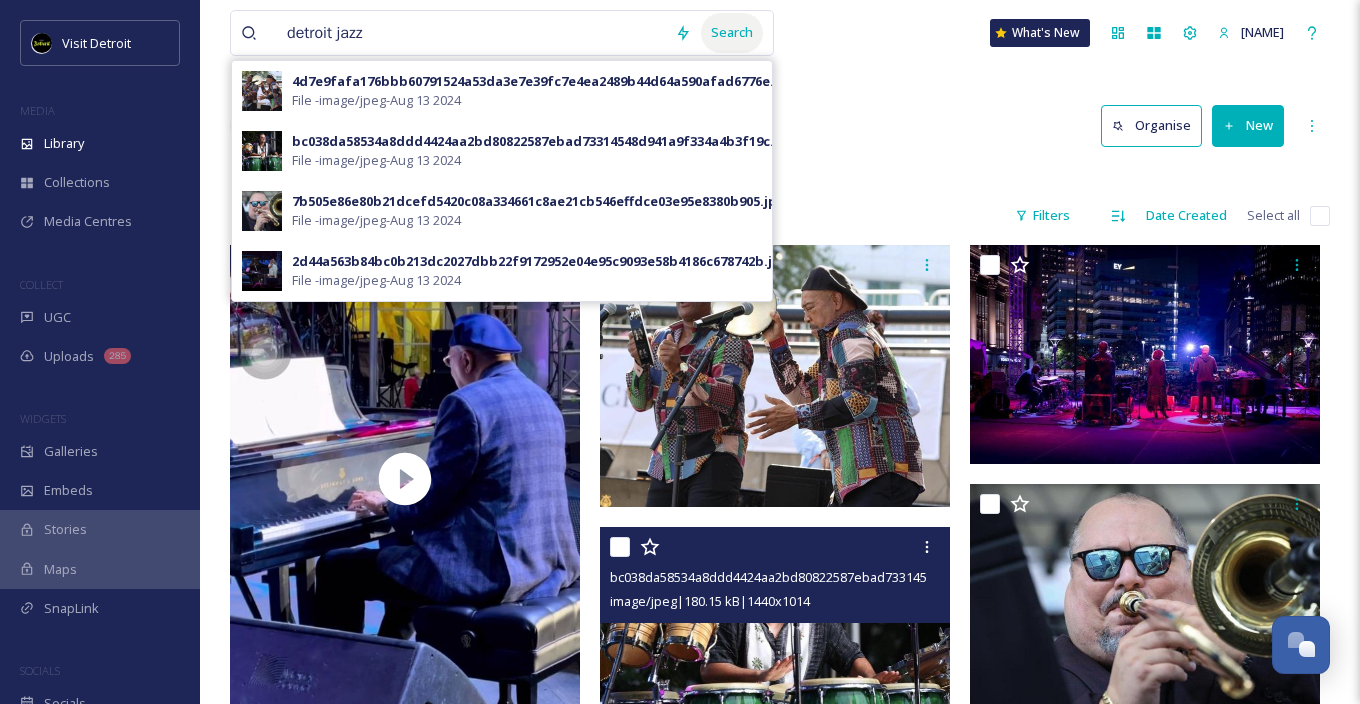 click on "Search" at bounding box center [732, 32] 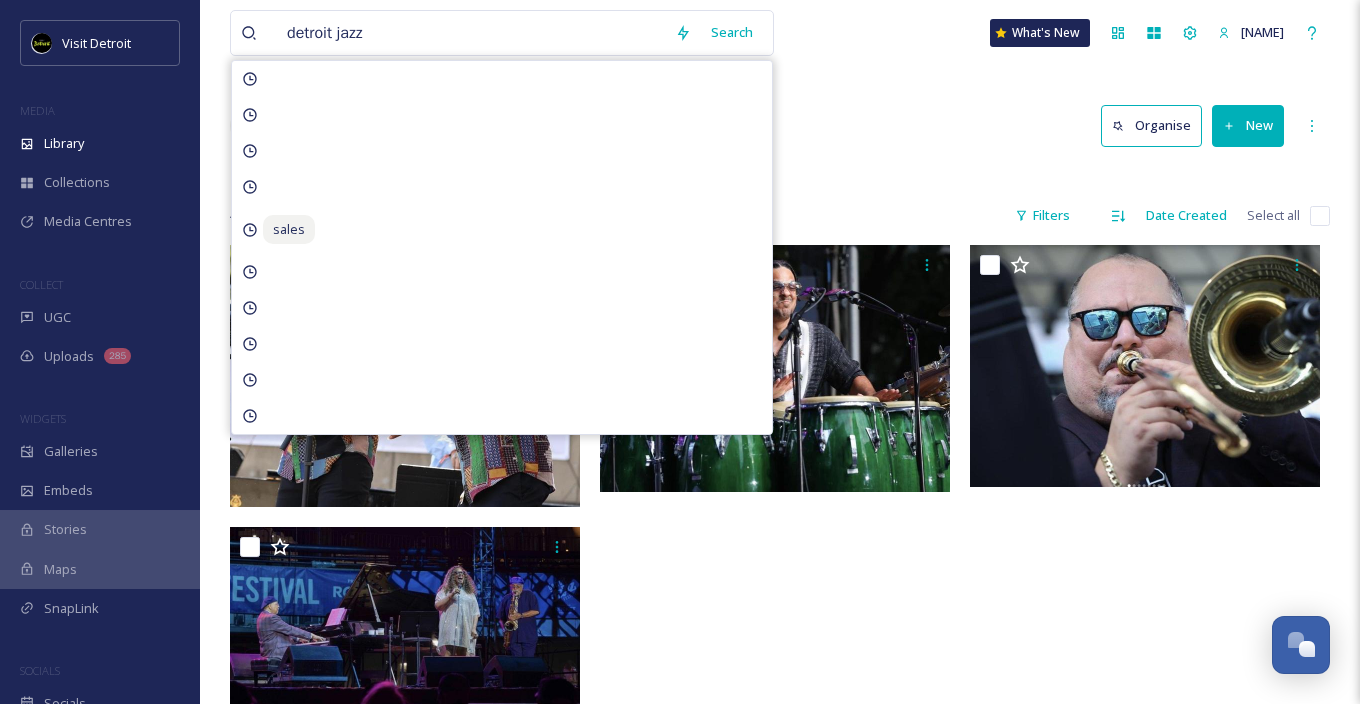 click at bounding box center [780, 488] 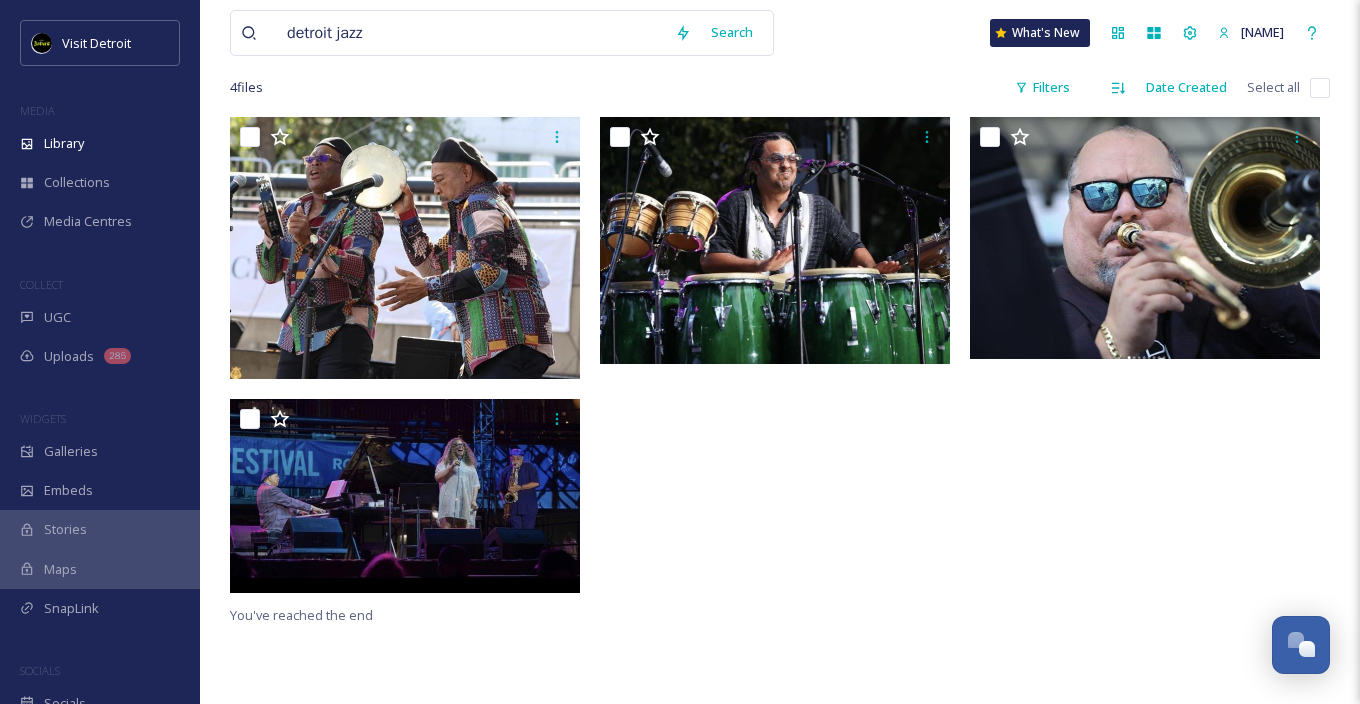 scroll, scrollTop: 200, scrollLeft: 0, axis: vertical 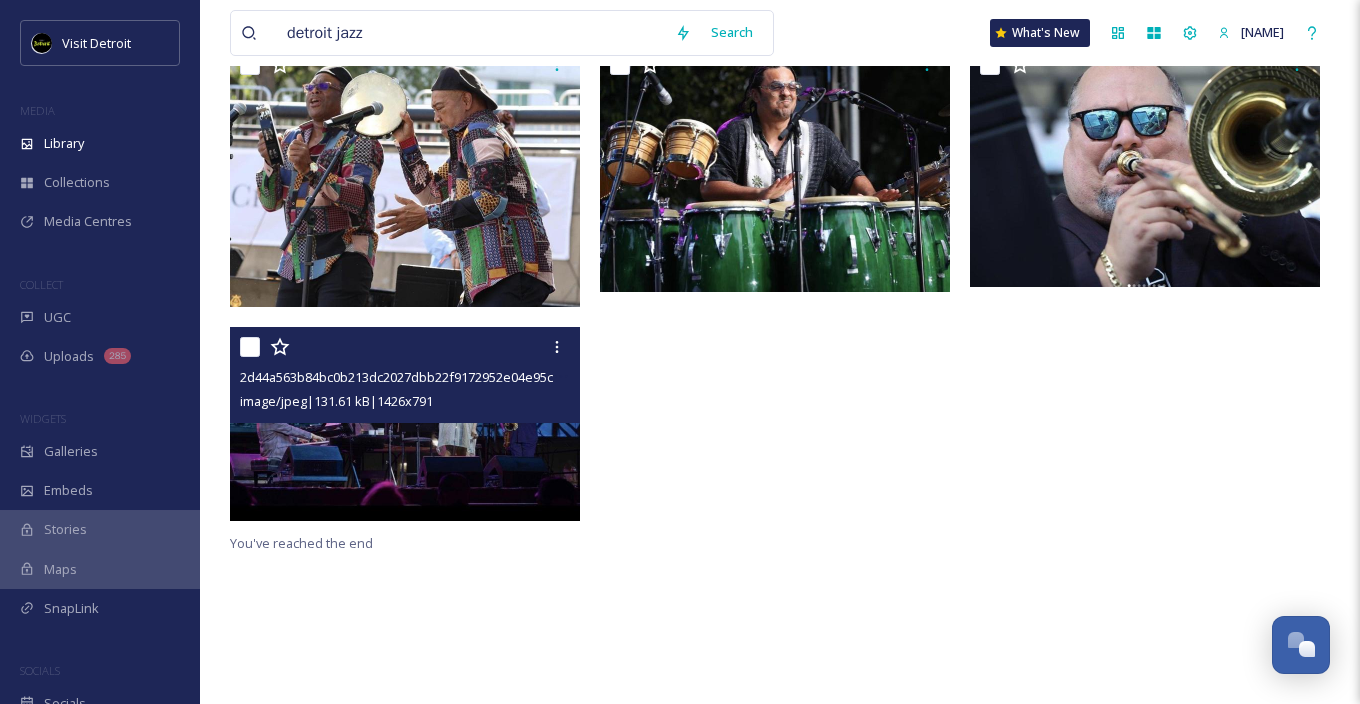 click at bounding box center [405, 424] 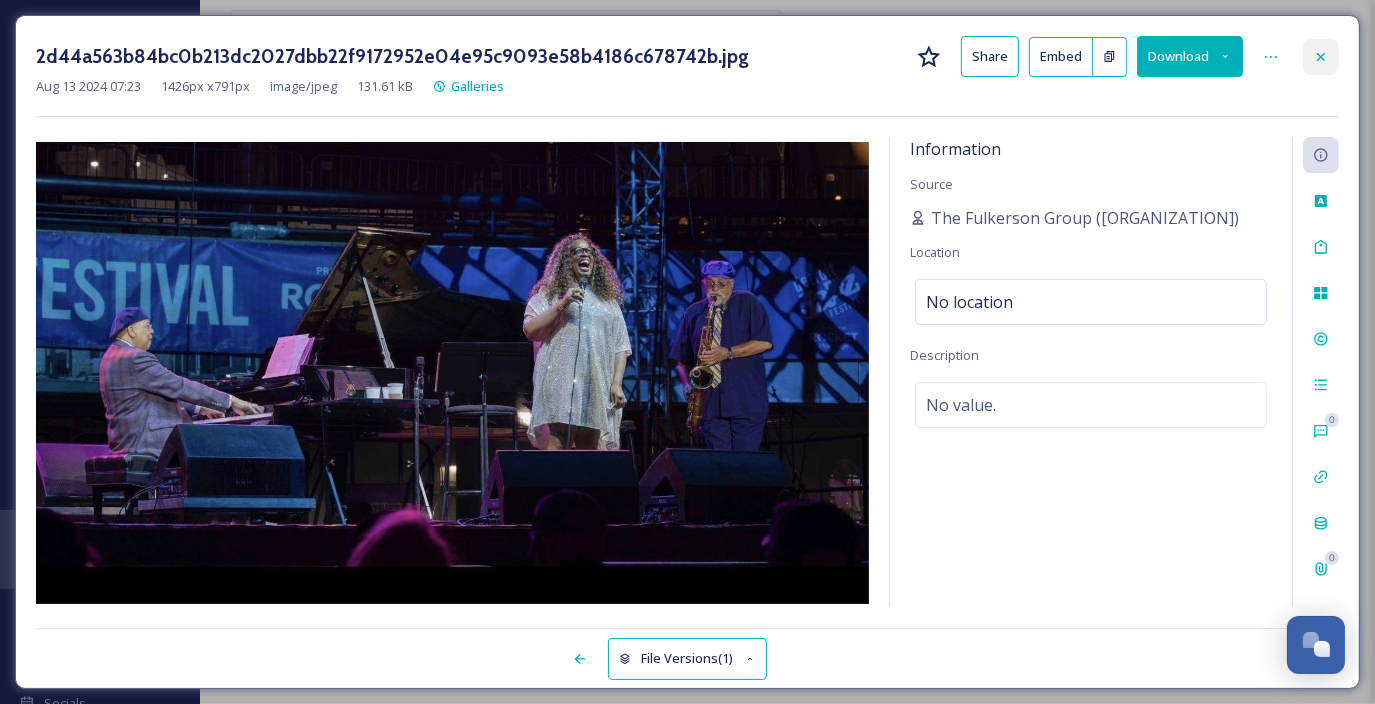 click at bounding box center [1321, 57] 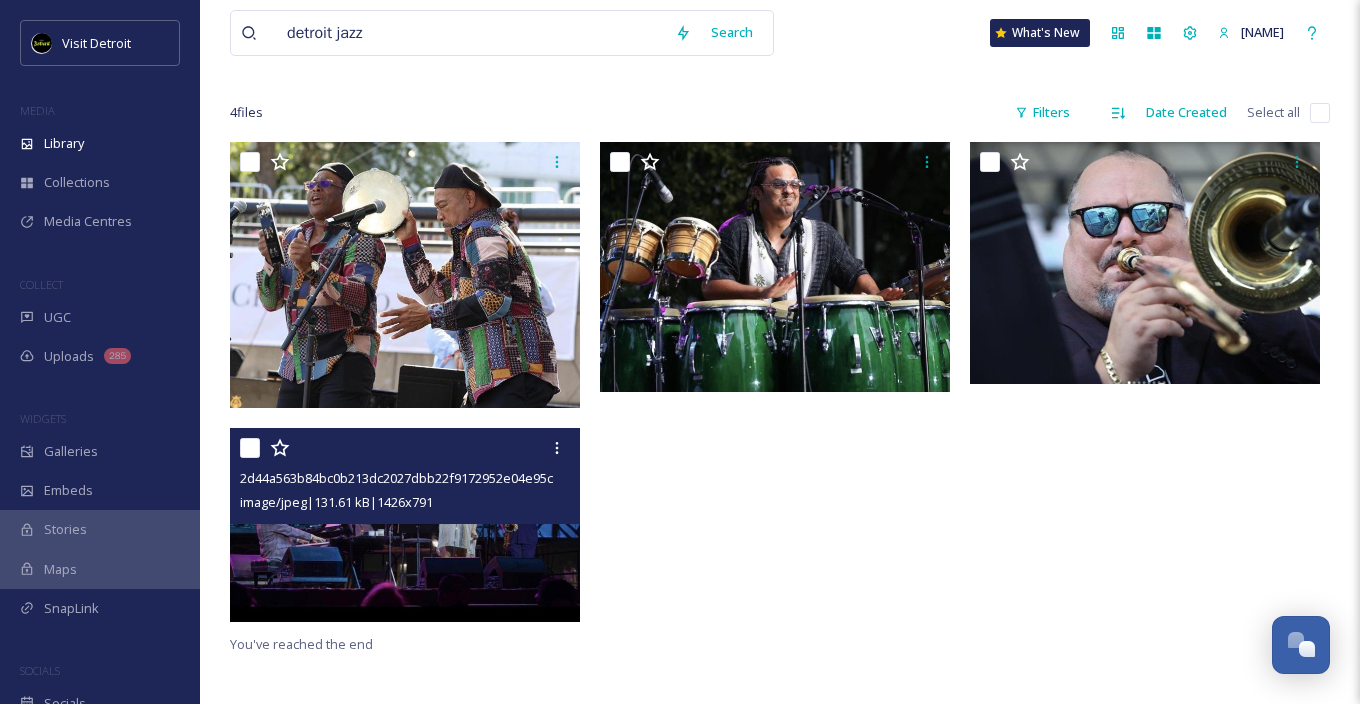 scroll, scrollTop: 0, scrollLeft: 0, axis: both 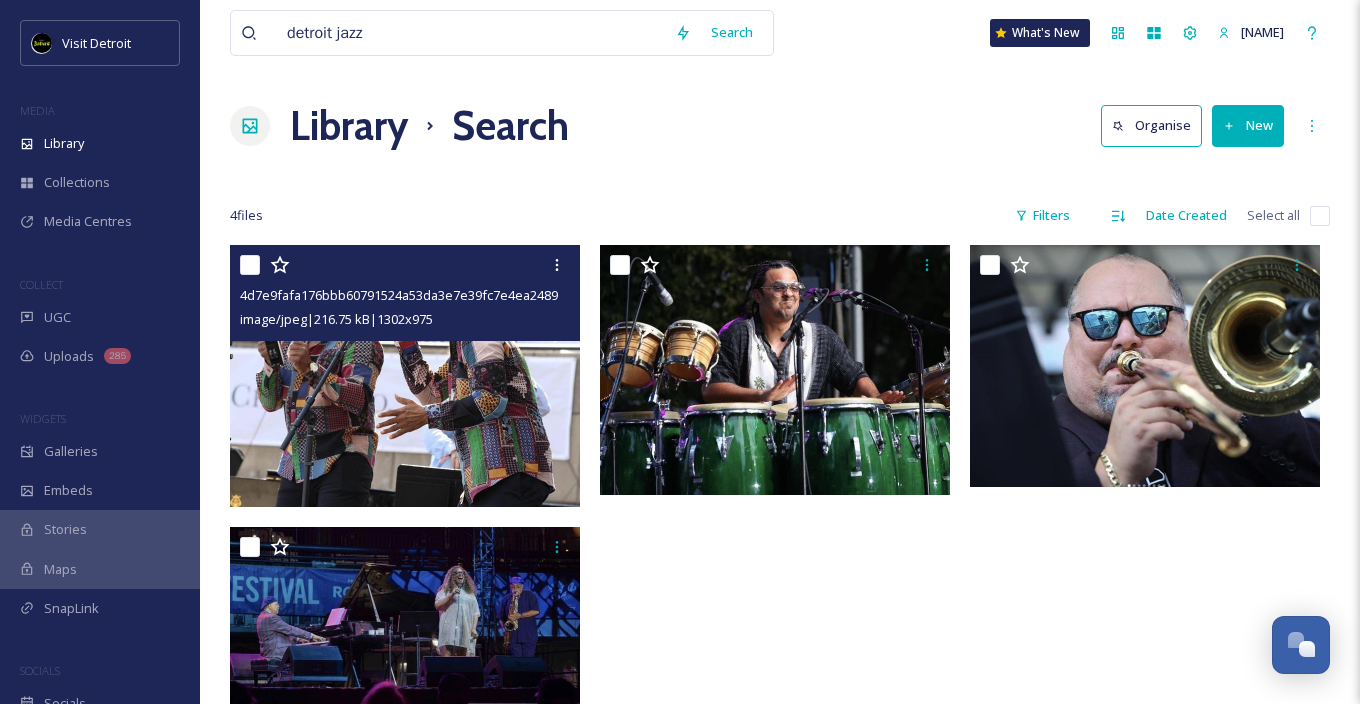 click at bounding box center [405, 376] 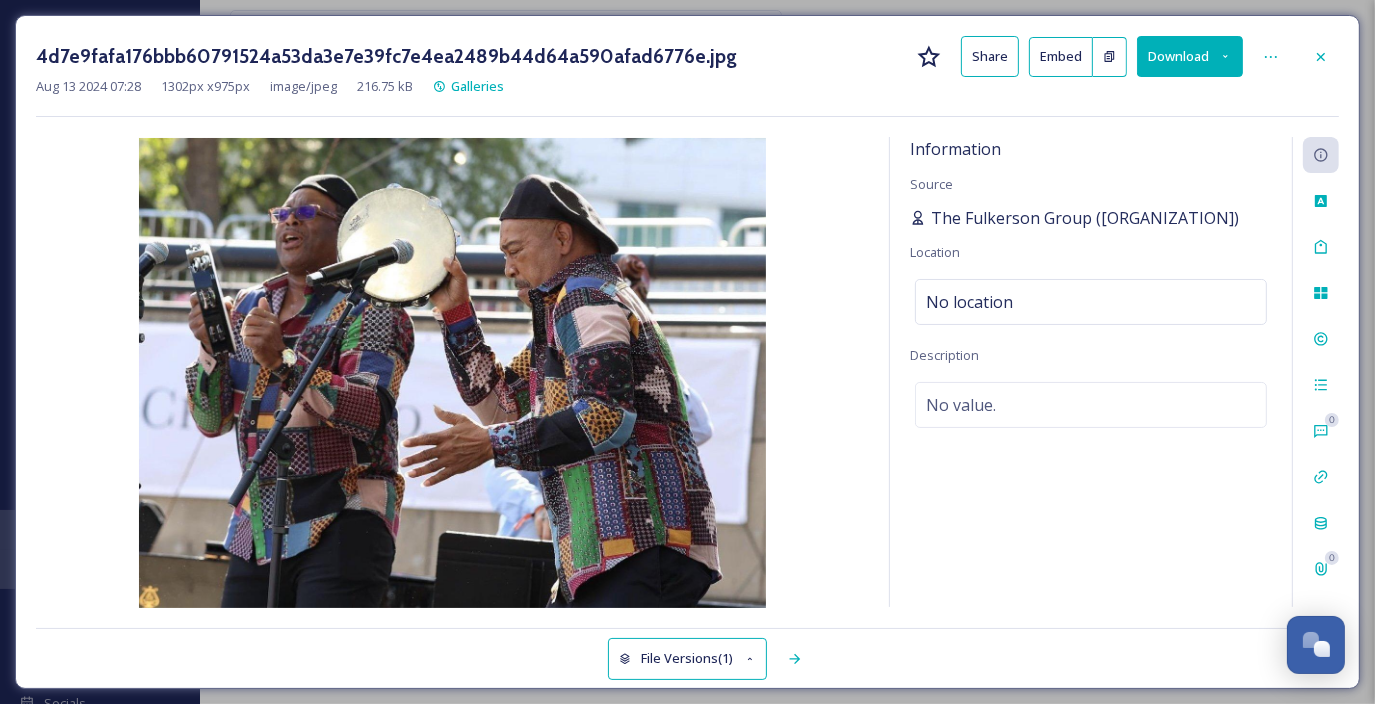 drag, startPoint x: 1070, startPoint y: 246, endPoint x: 930, endPoint y: 216, distance: 143.1782 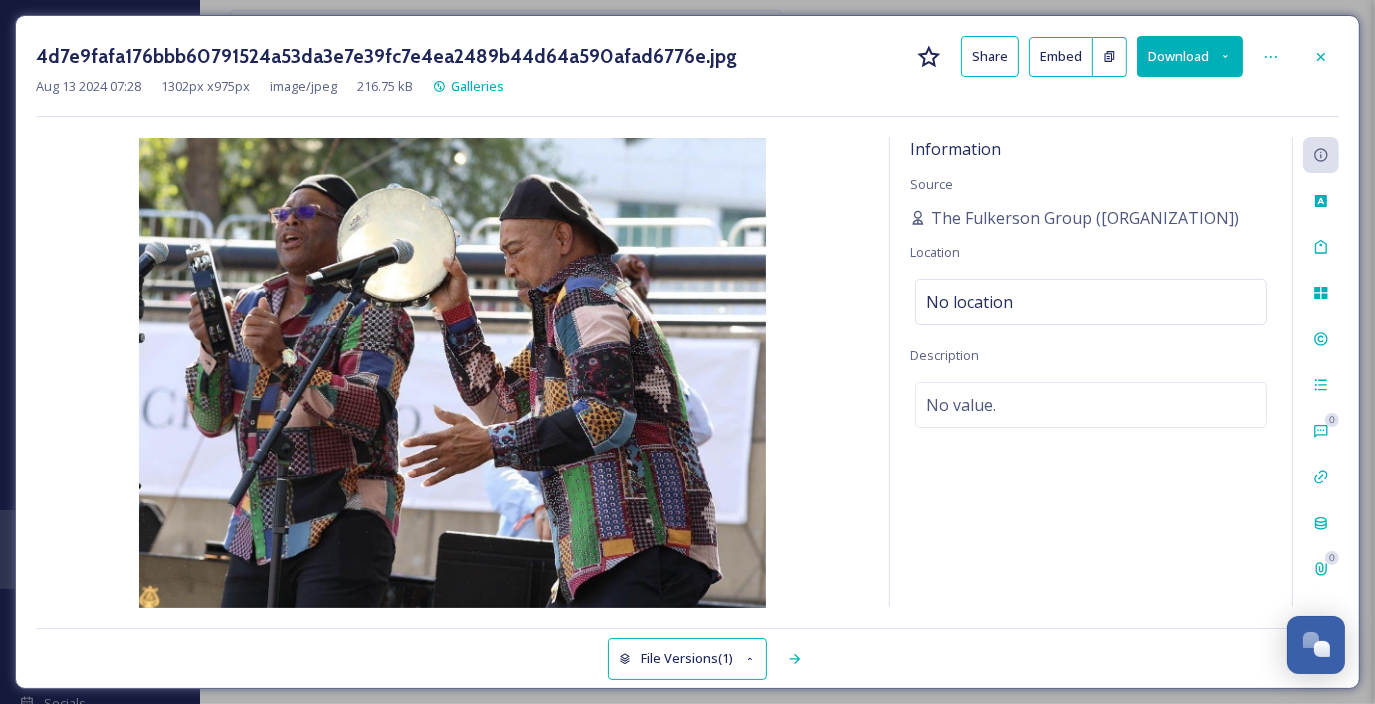 click on "Download" at bounding box center (1190, 56) 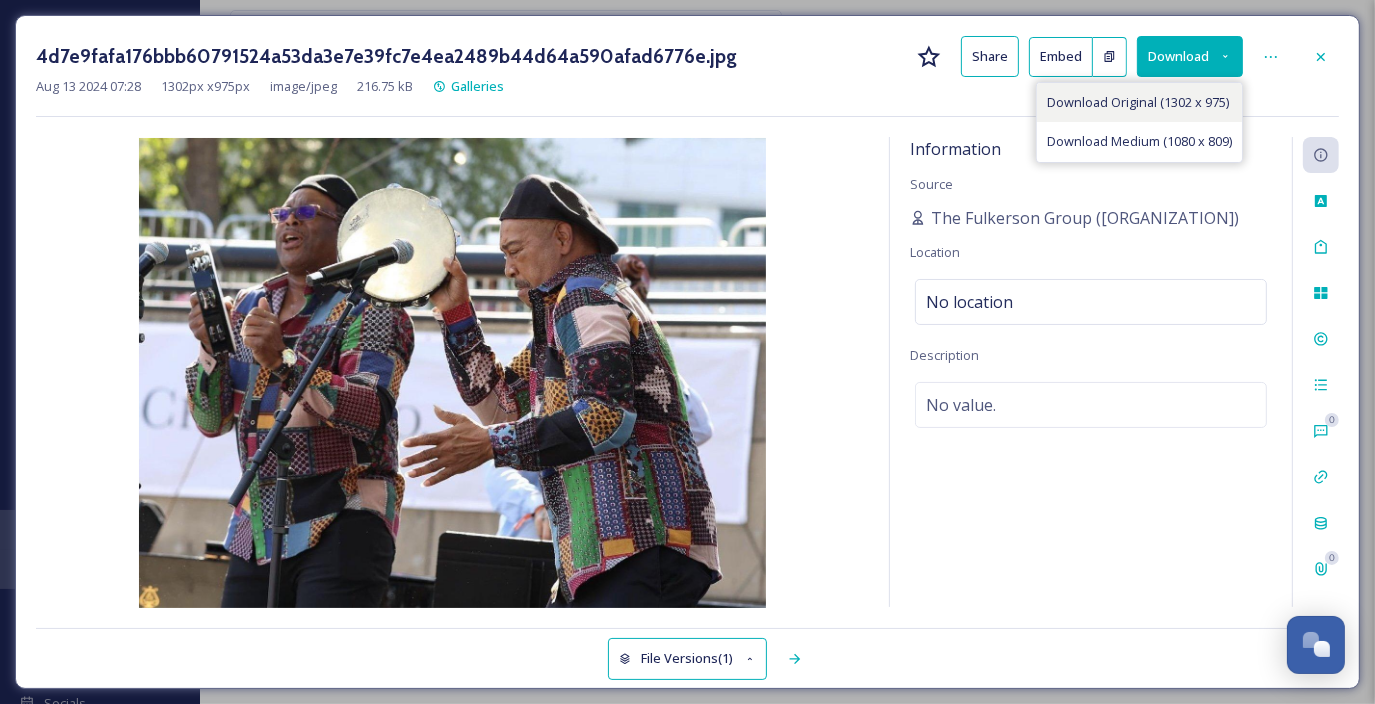 click on "Download Original (1302 x 975)" at bounding box center (1138, 102) 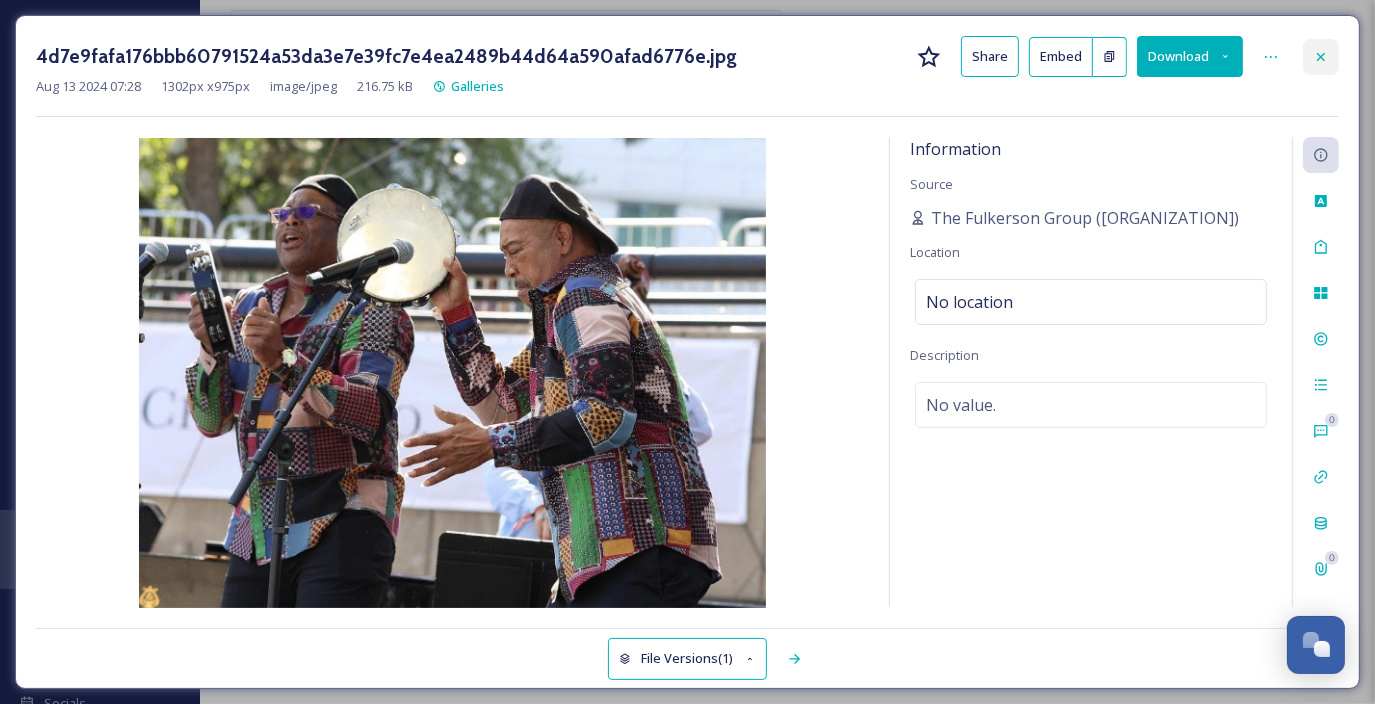click 